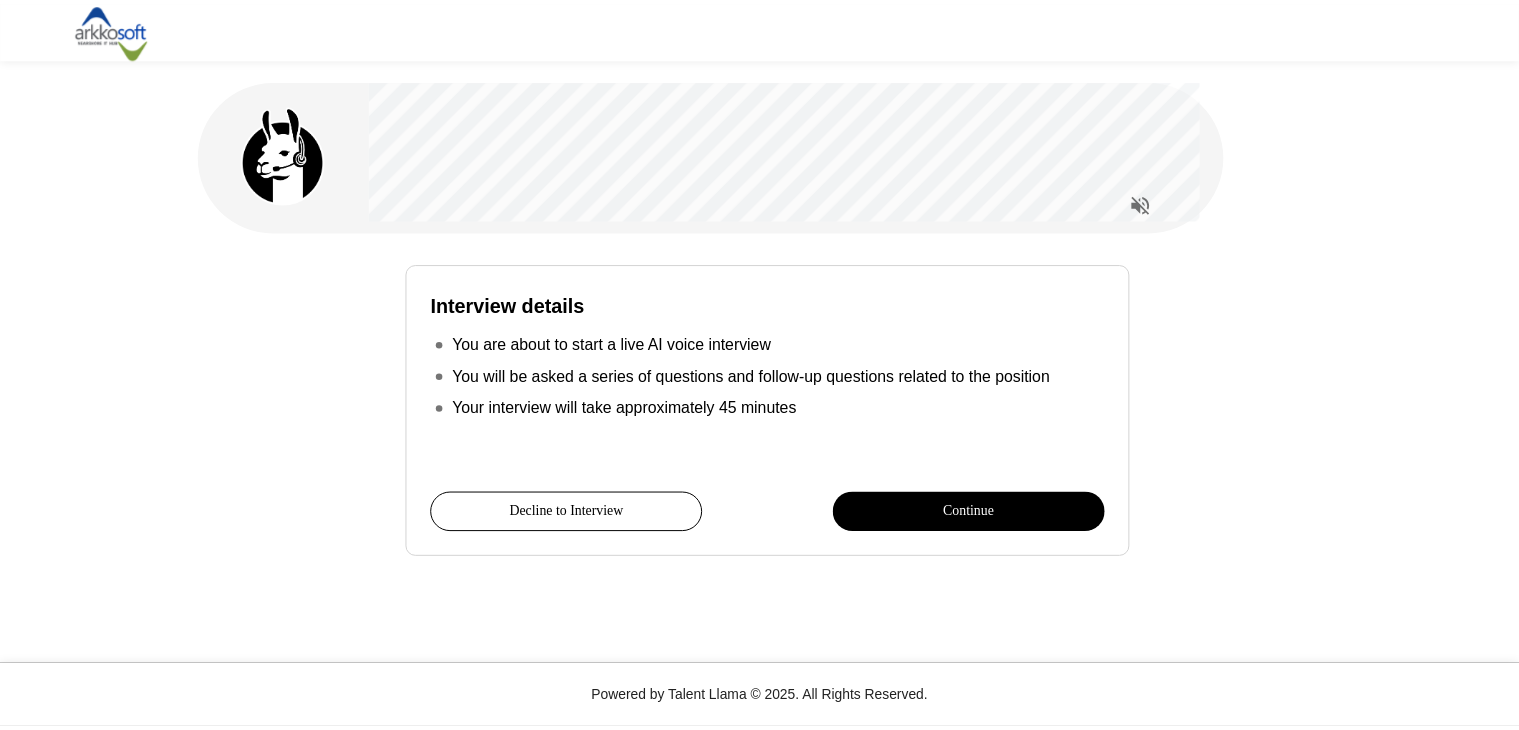 scroll, scrollTop: 0, scrollLeft: 0, axis: both 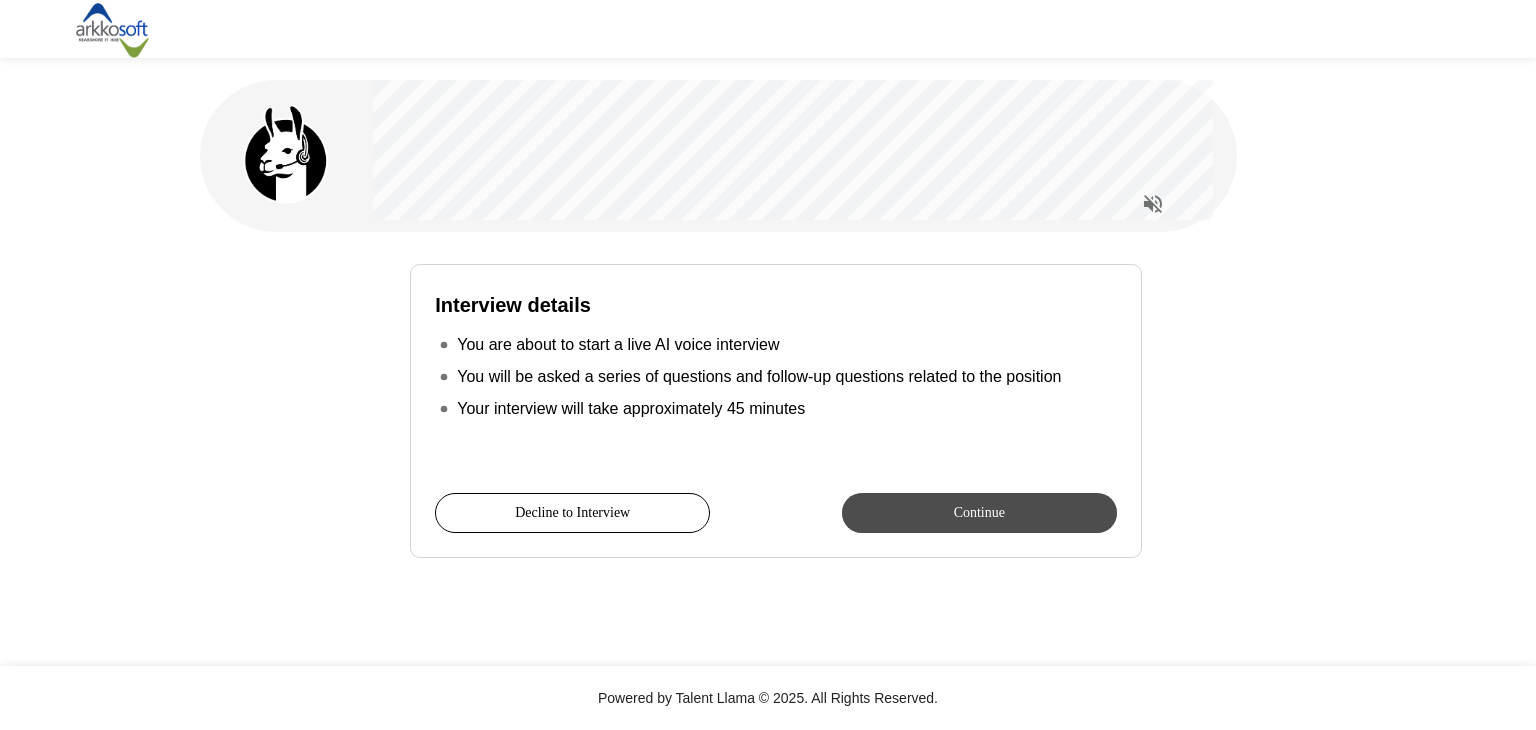 click on "Continue" at bounding box center [979, 513] 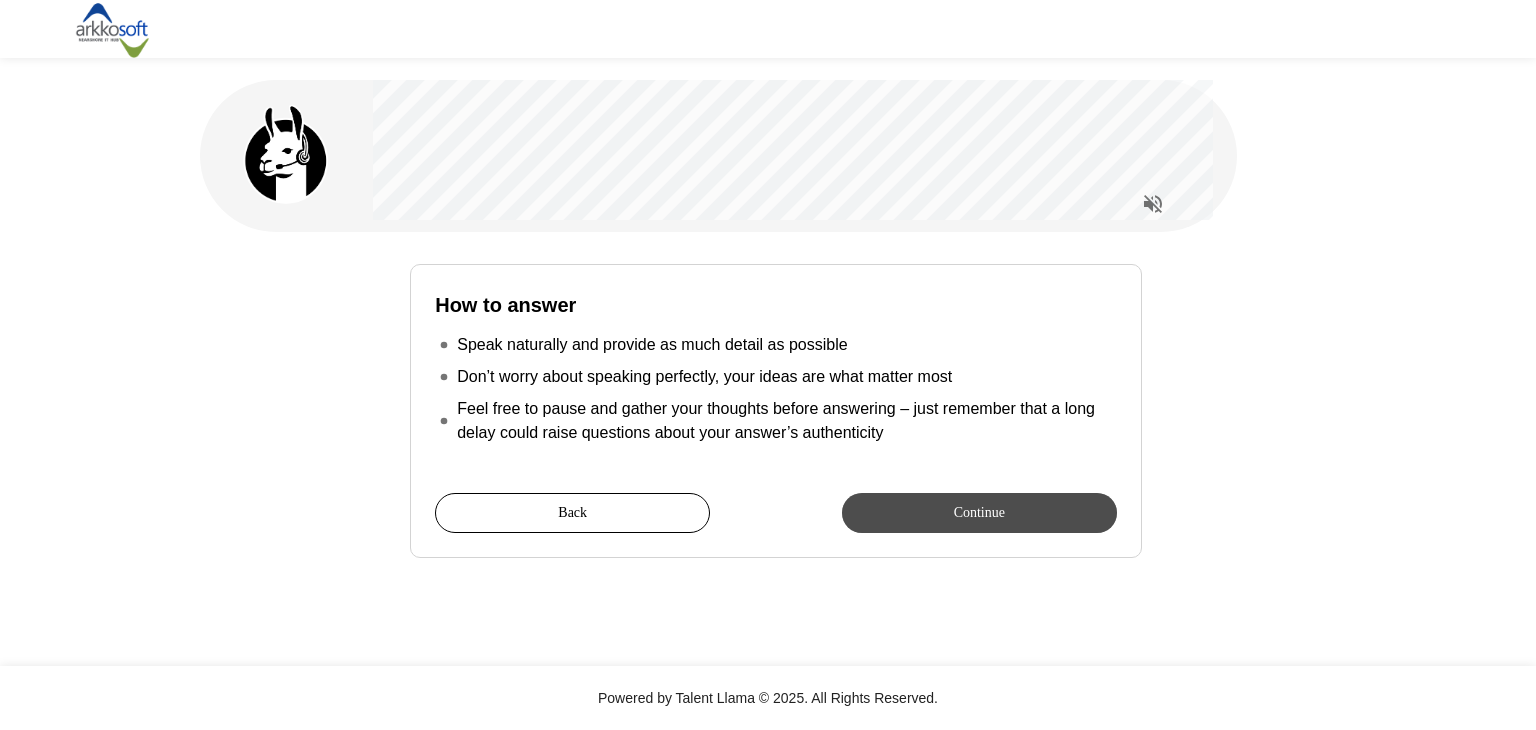 click on "Continue" at bounding box center [979, 513] 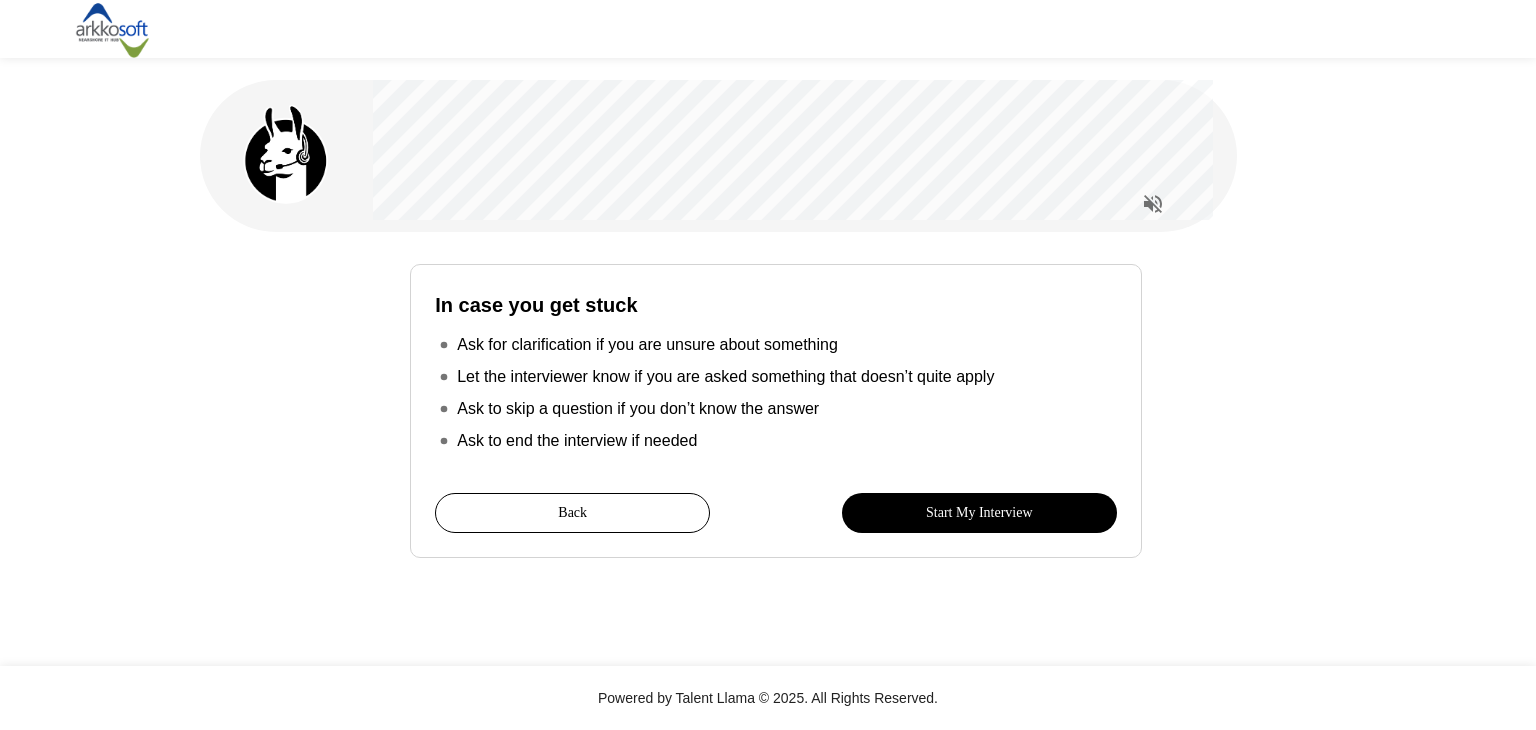 click on "Start My Interview" at bounding box center [979, 513] 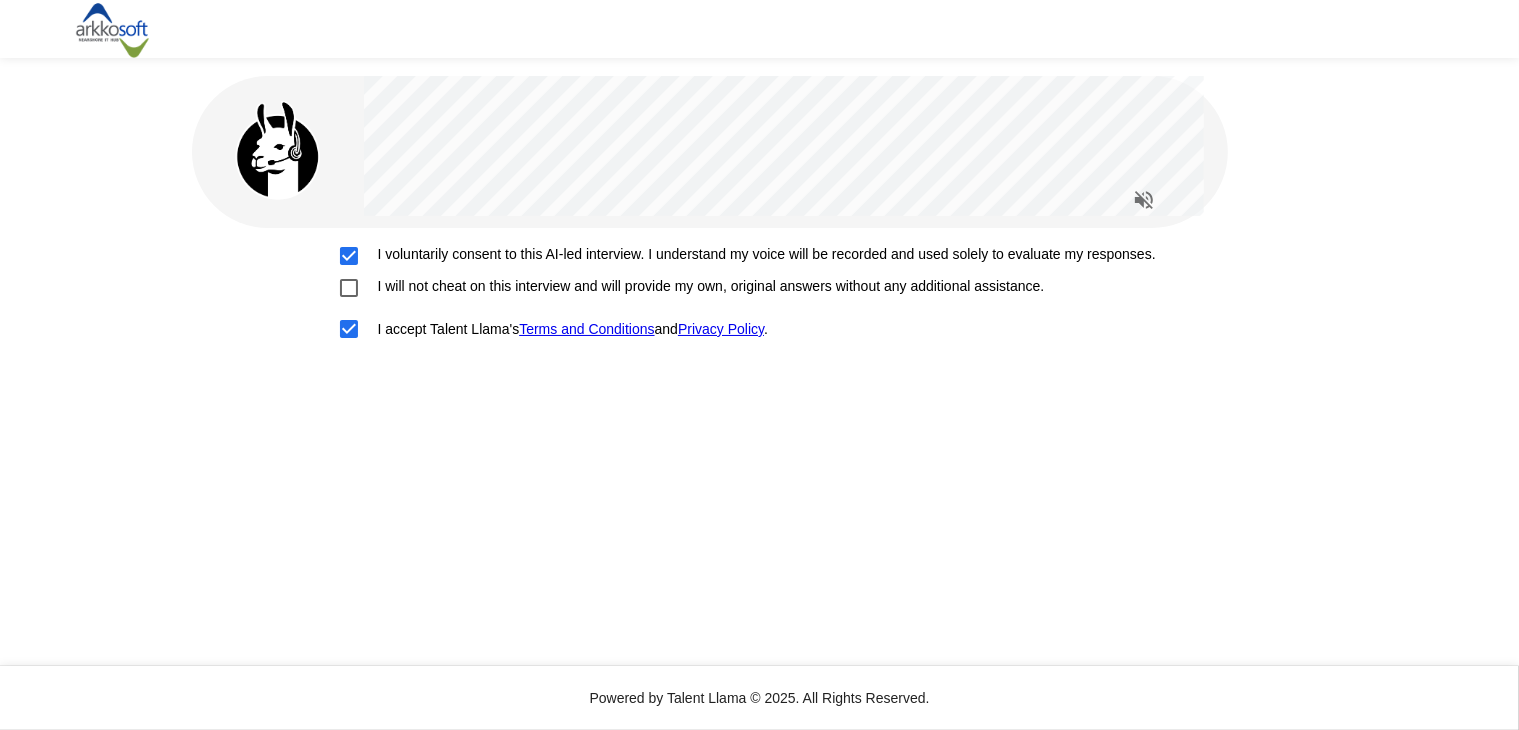 scroll, scrollTop: 0, scrollLeft: 0, axis: both 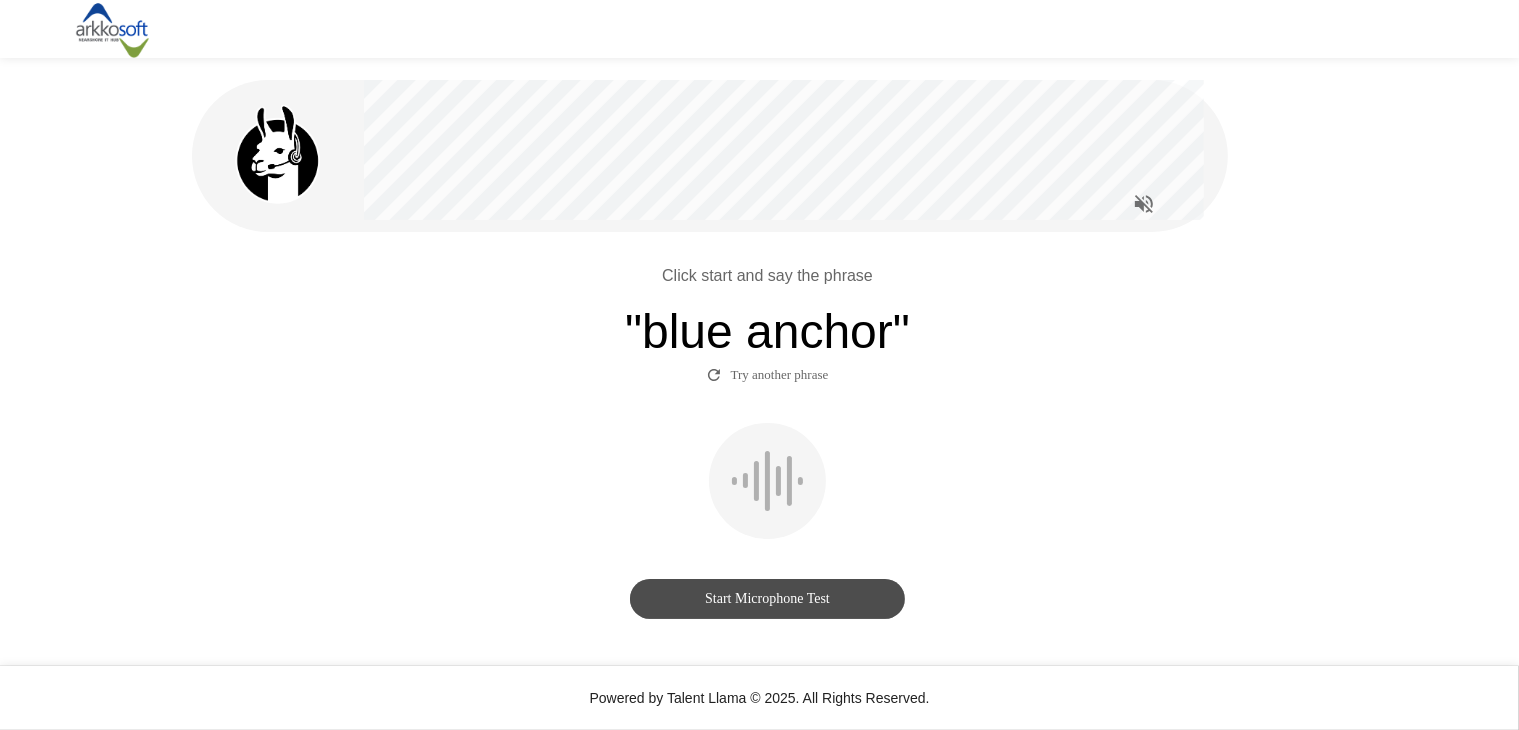 click on "Start Microphone Test" at bounding box center [767, 599] 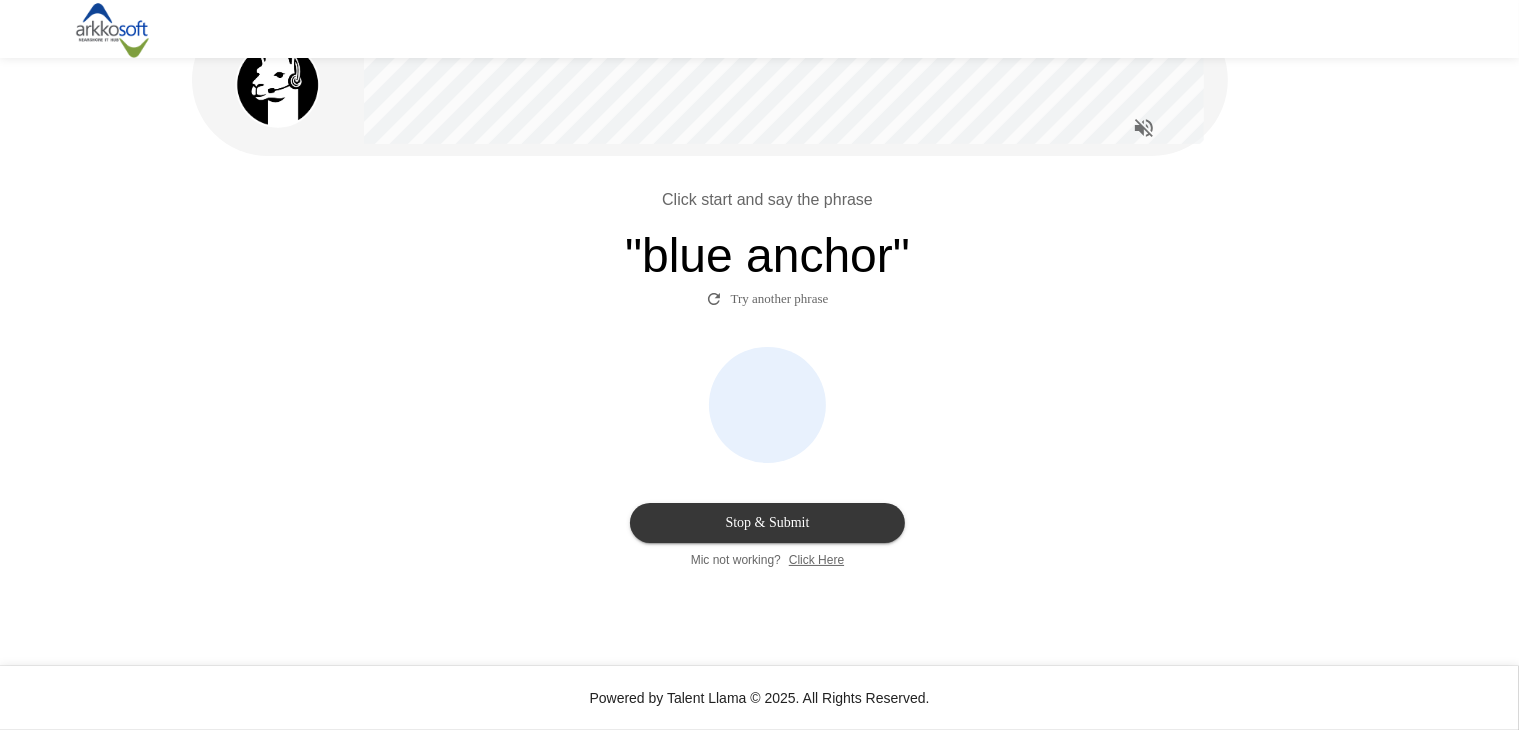scroll, scrollTop: 0, scrollLeft: 0, axis: both 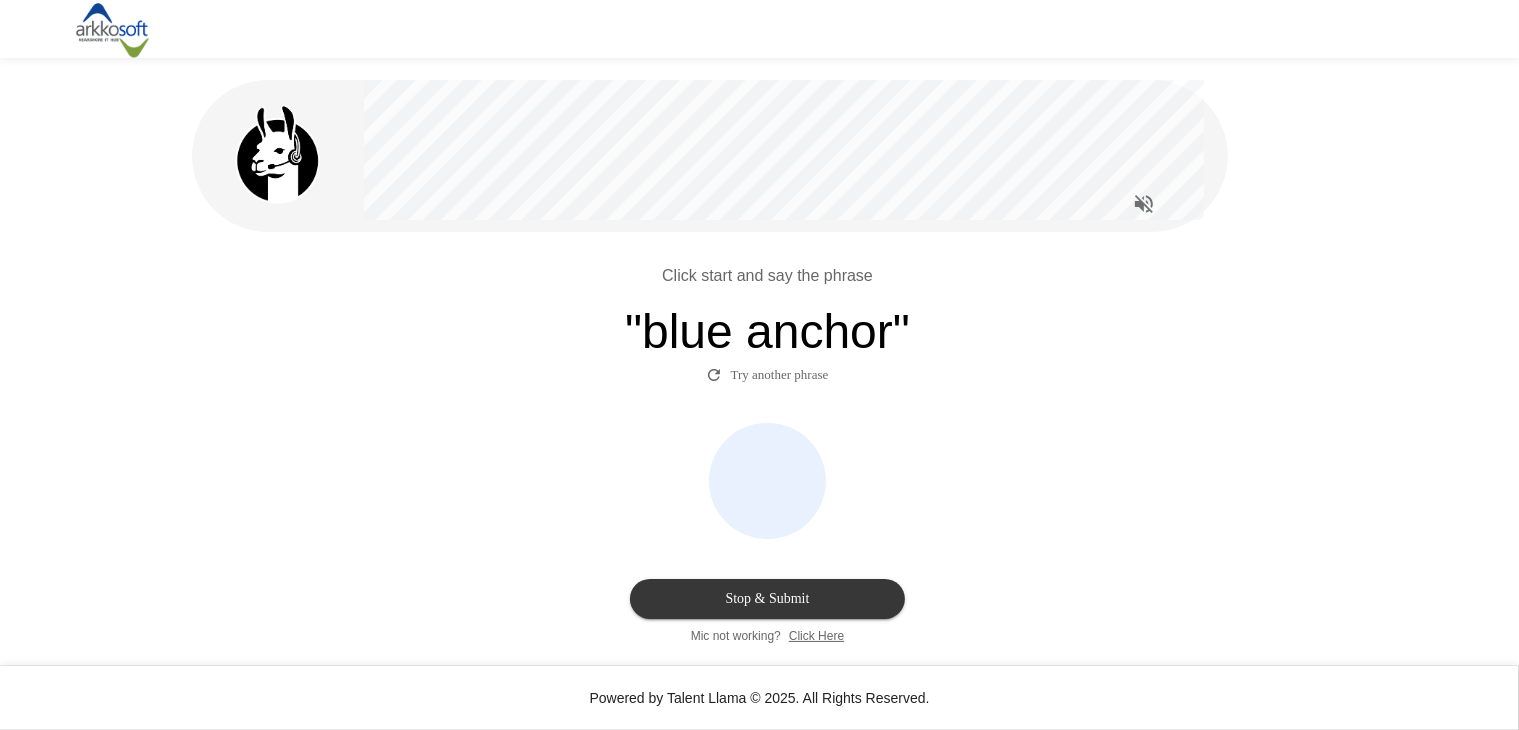 click on "Stop & Submit" at bounding box center [767, 599] 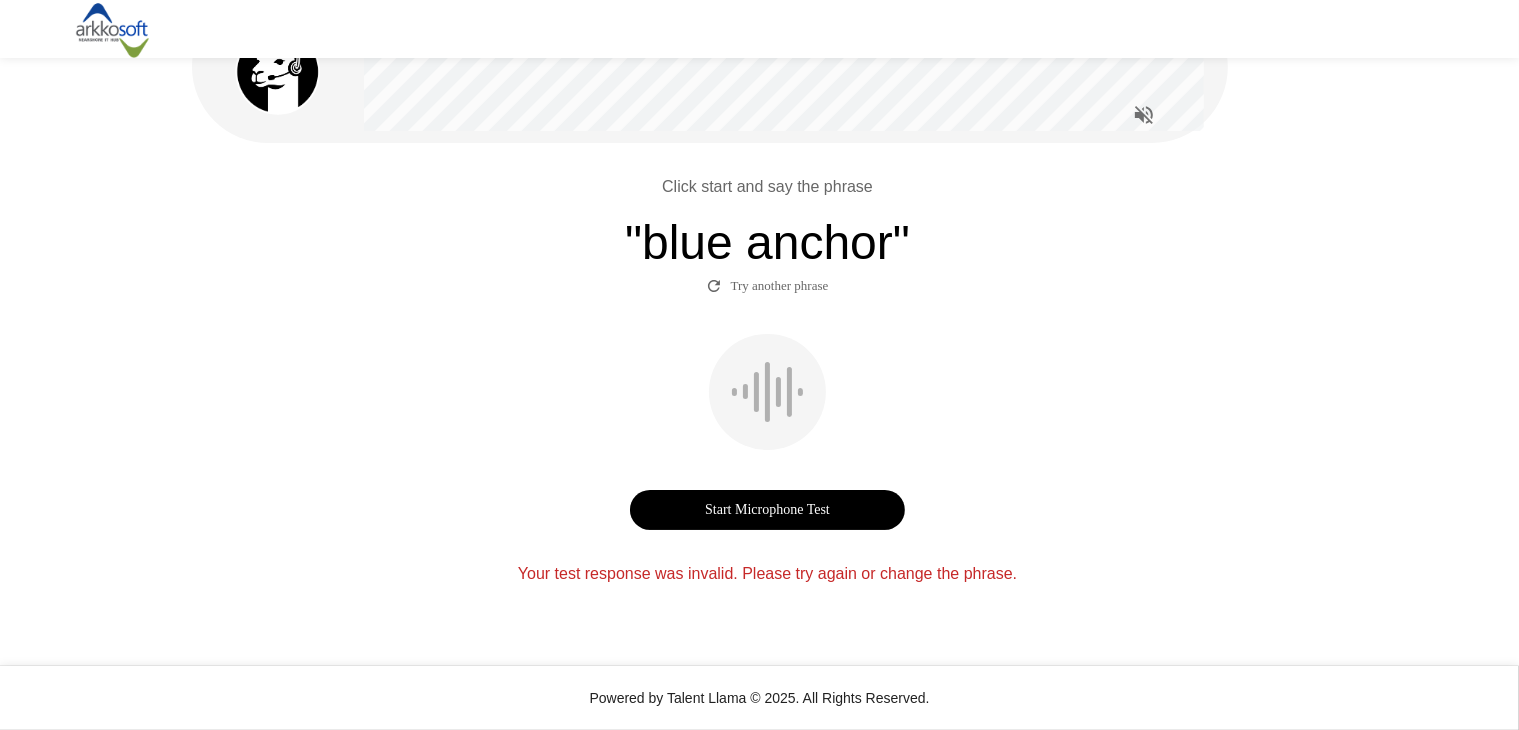 scroll, scrollTop: 104, scrollLeft: 0, axis: vertical 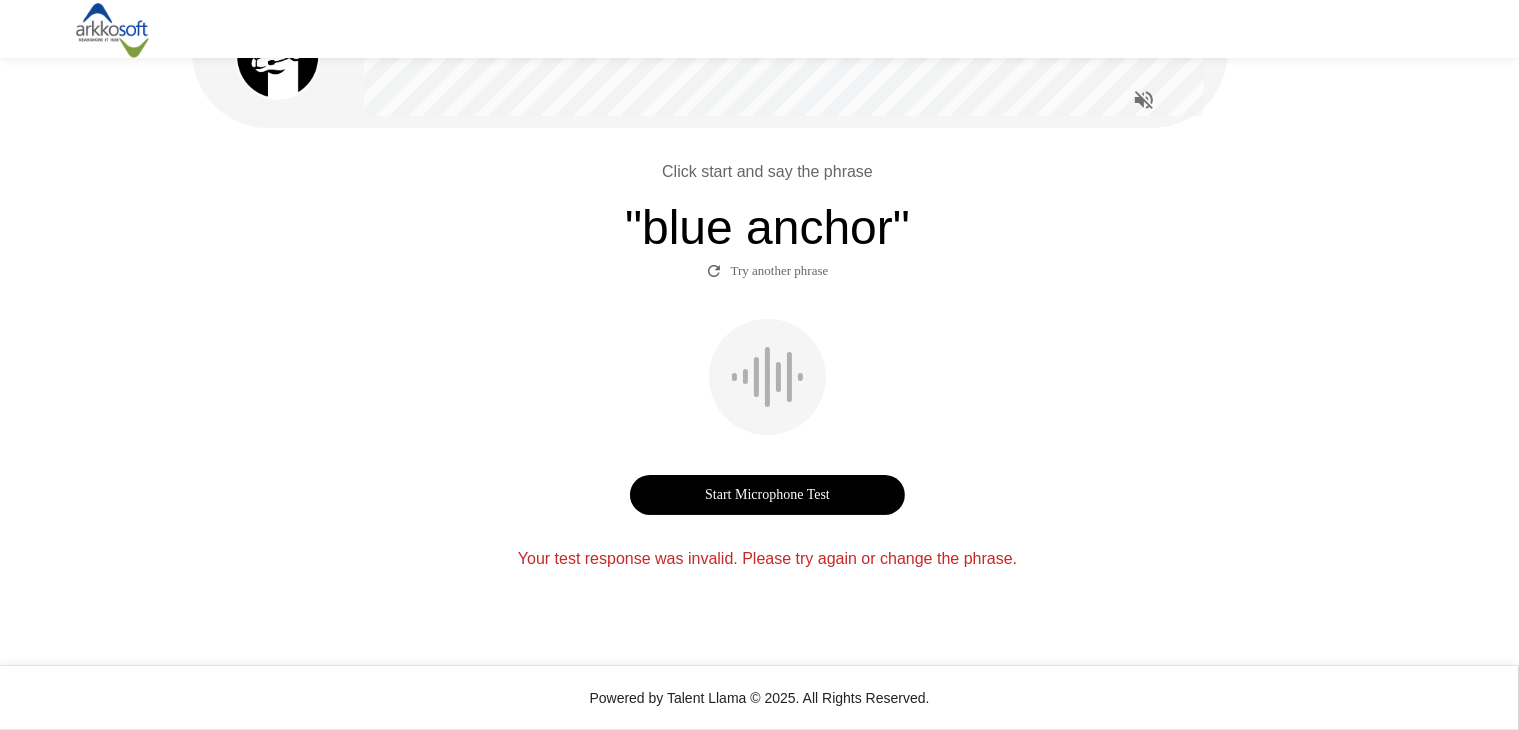 click on "Start Microphone Test" at bounding box center [767, 495] 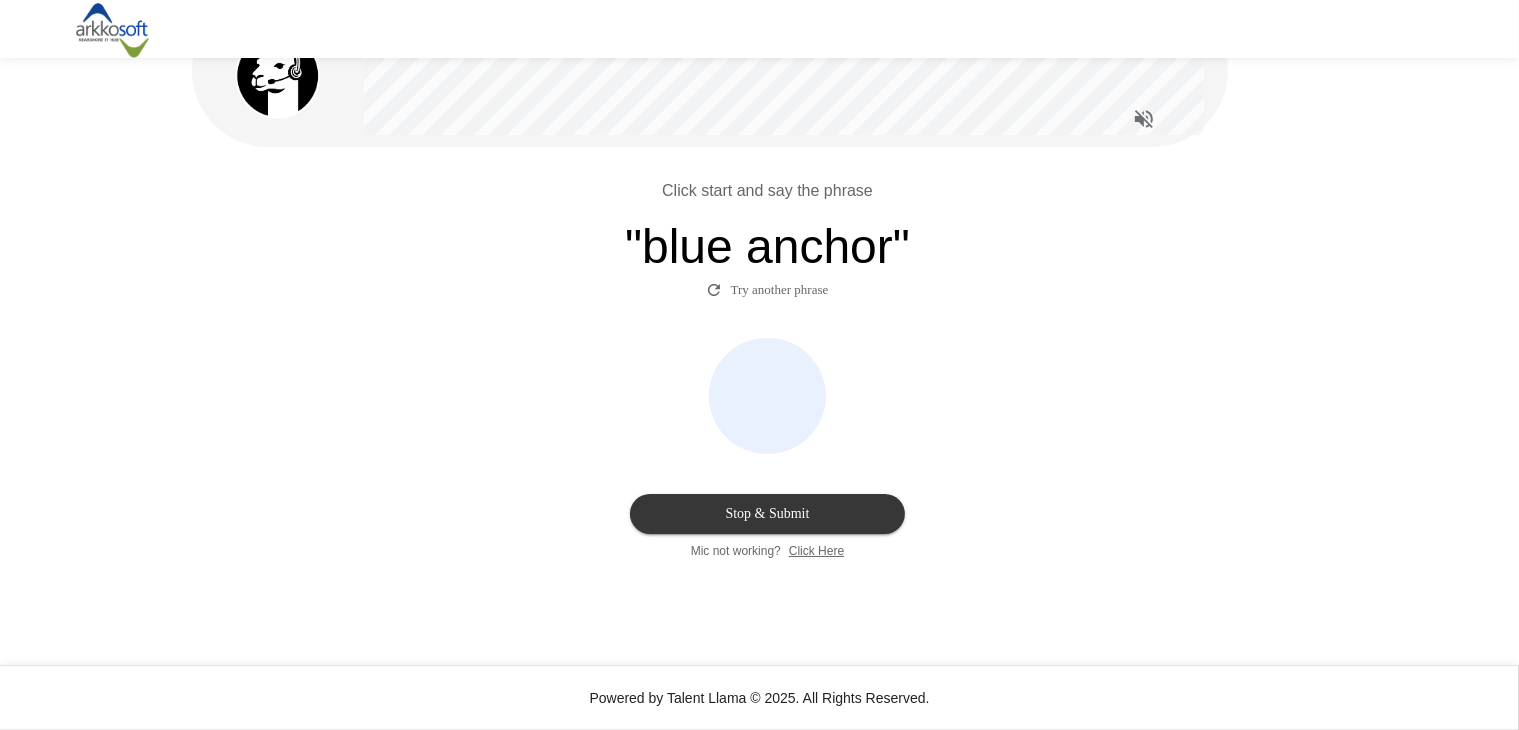 scroll, scrollTop: 76, scrollLeft: 0, axis: vertical 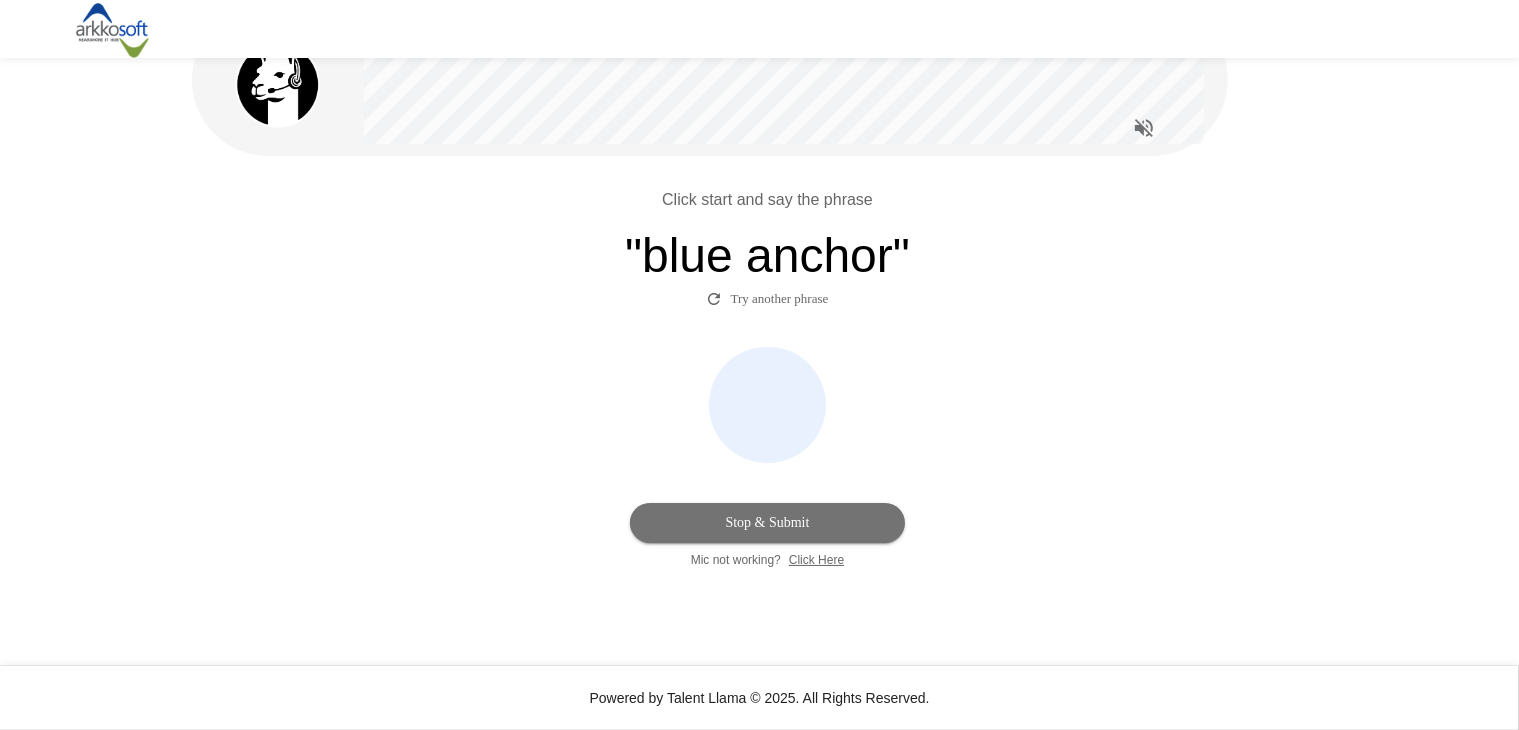 click on "Stop & Submit" at bounding box center (767, 523) 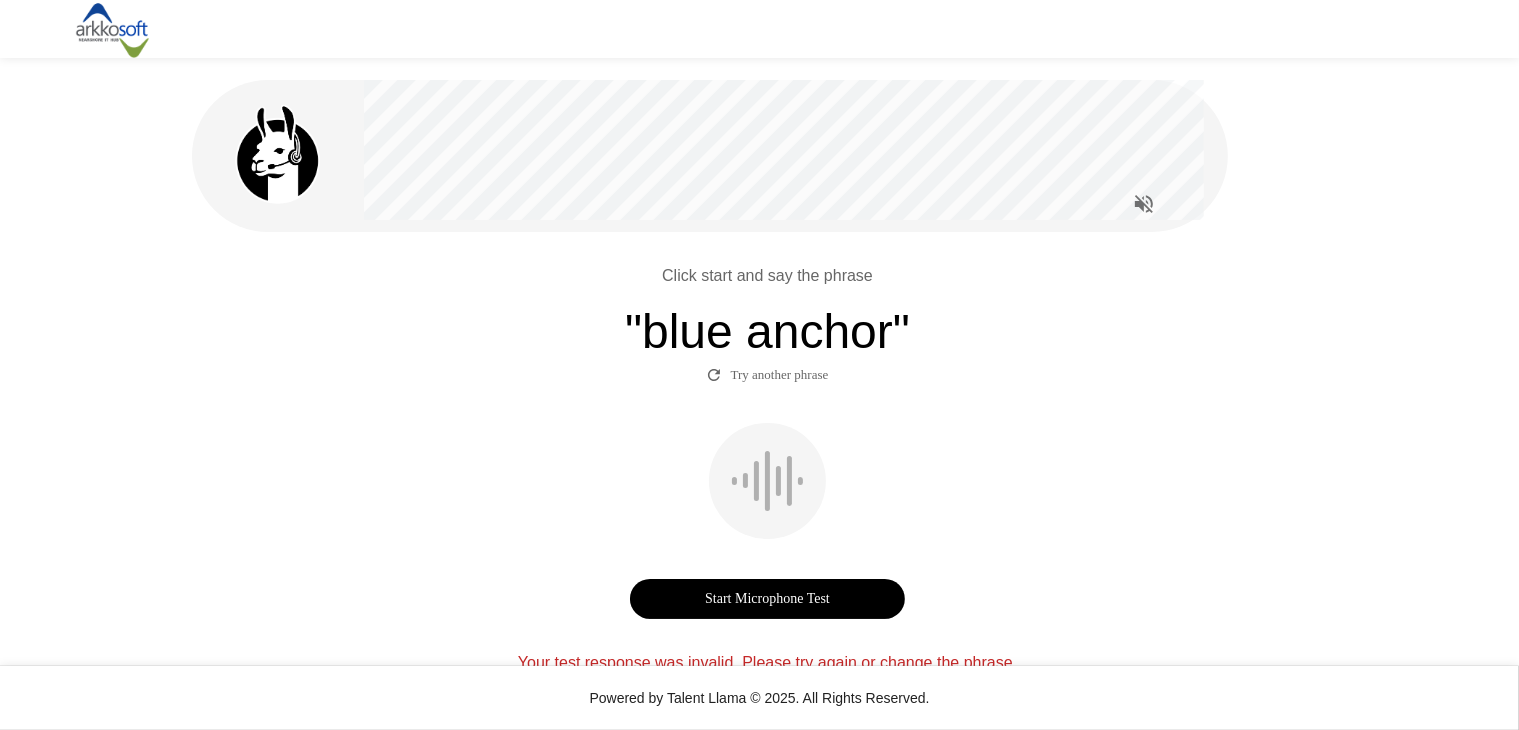 scroll, scrollTop: 104, scrollLeft: 0, axis: vertical 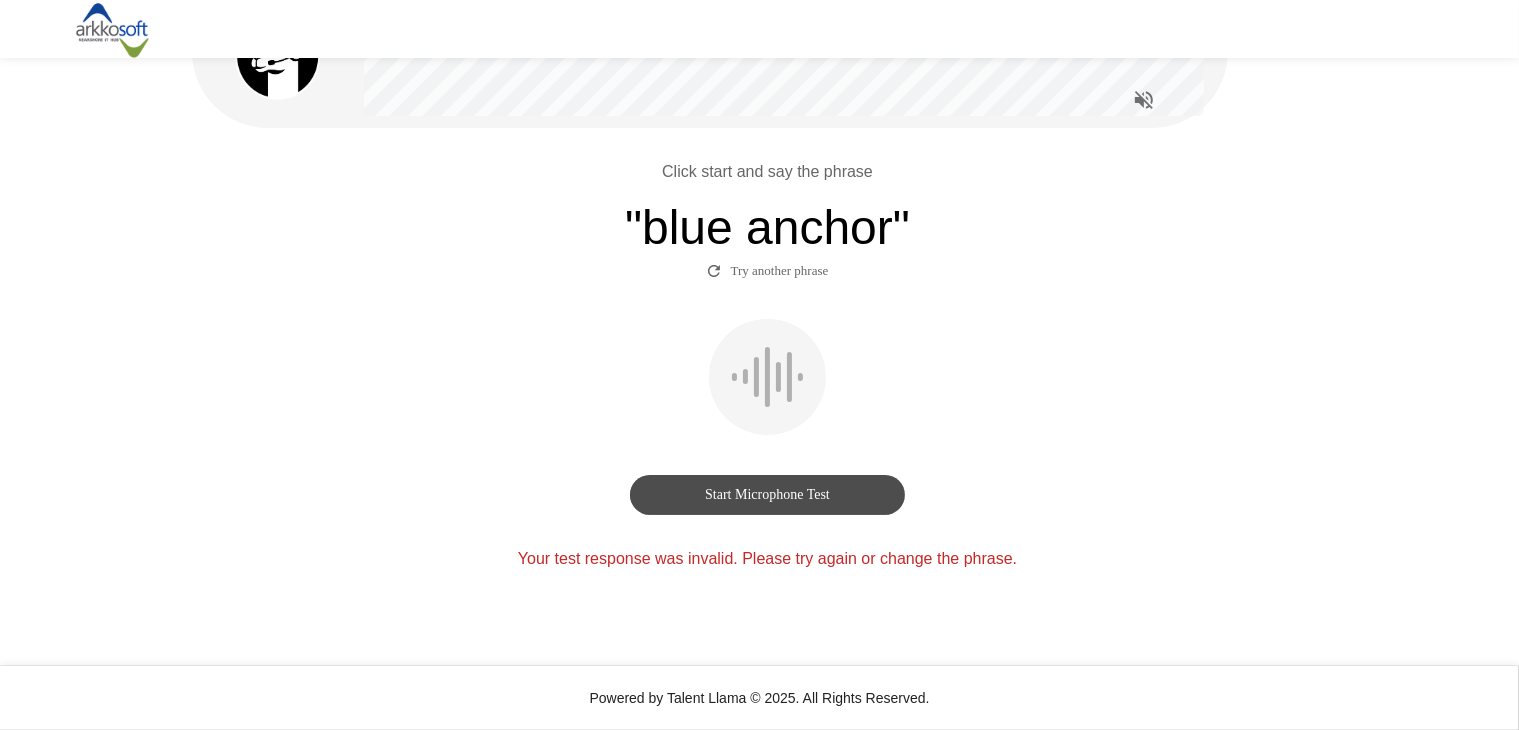 click on "Start Microphone Test" at bounding box center (767, 495) 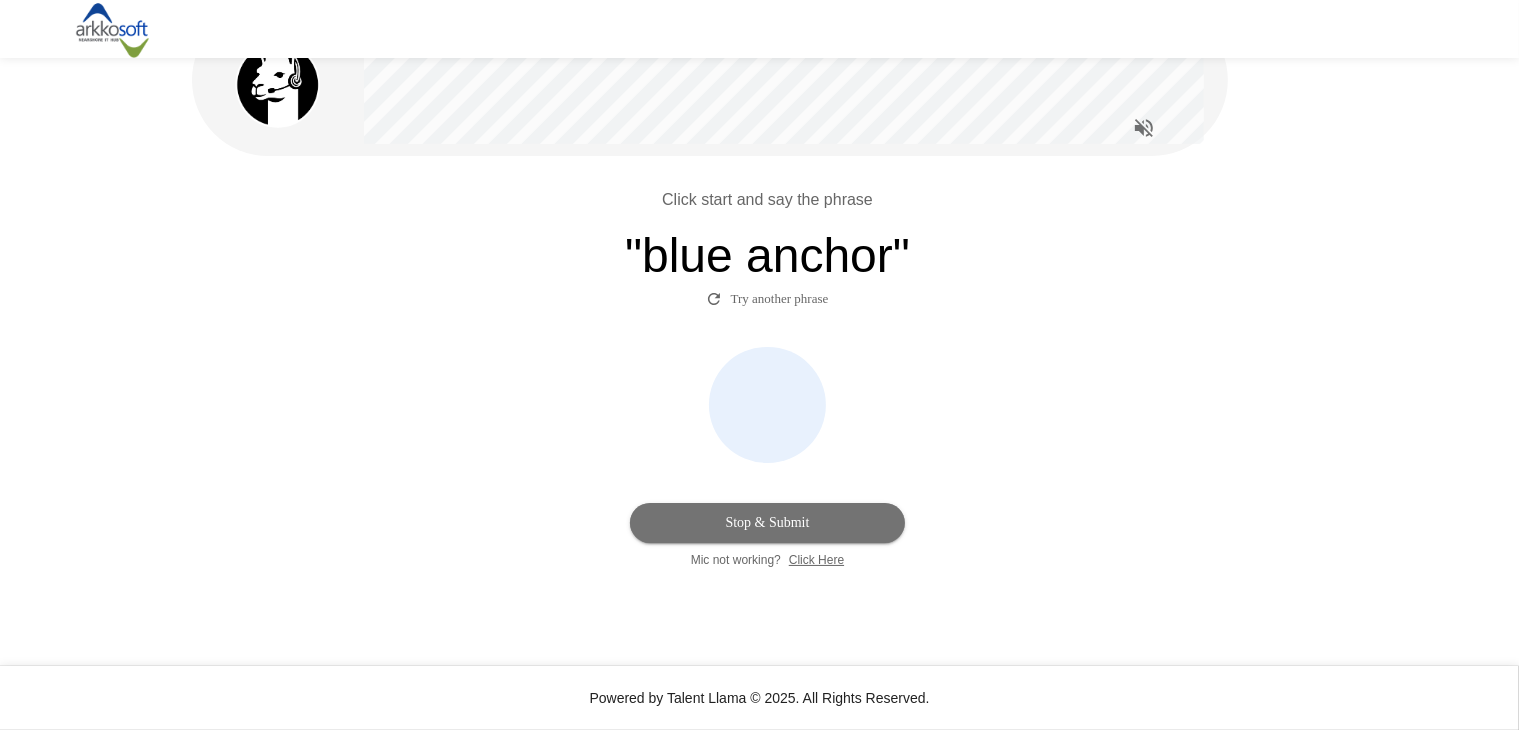 click on "Stop & Submit" at bounding box center (767, 523) 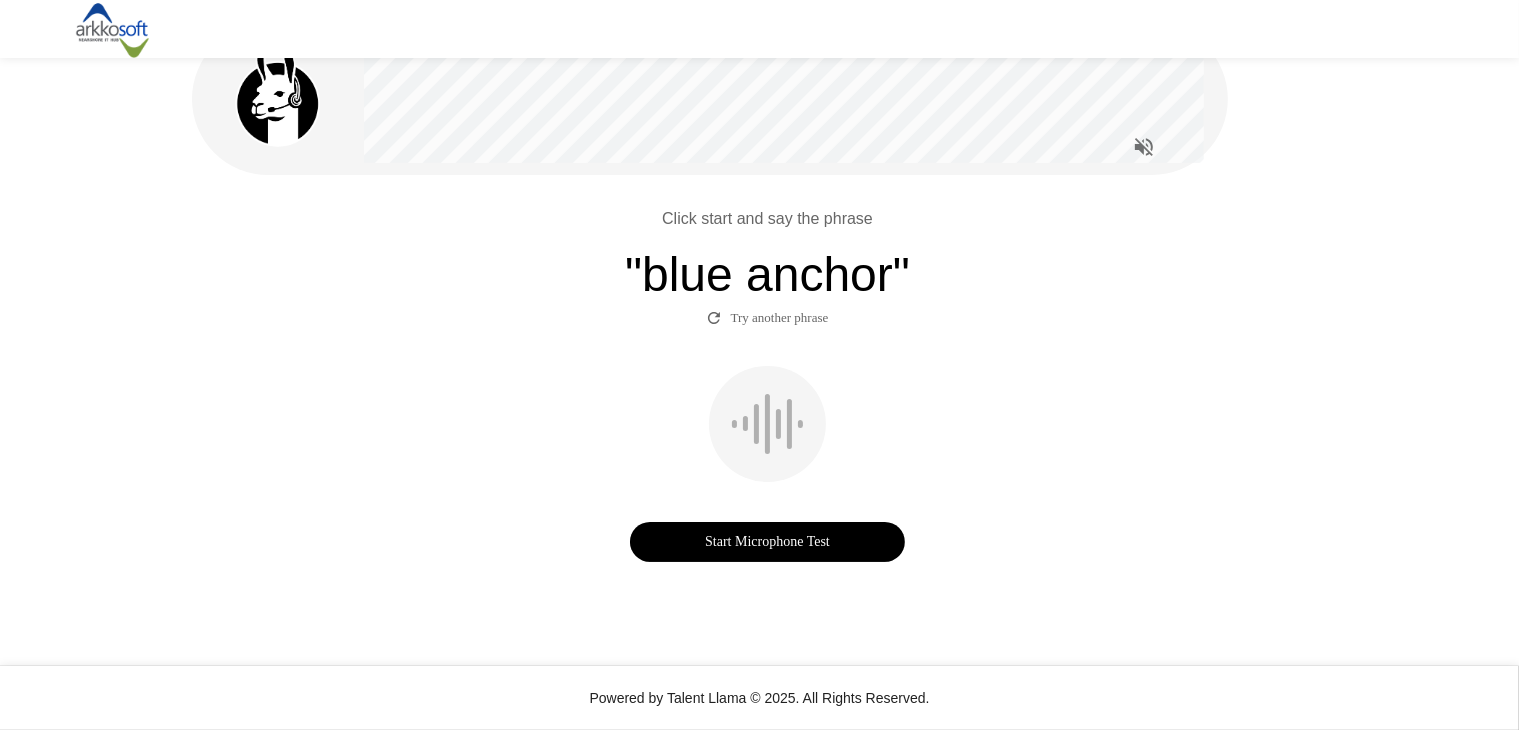 scroll, scrollTop: 0, scrollLeft: 0, axis: both 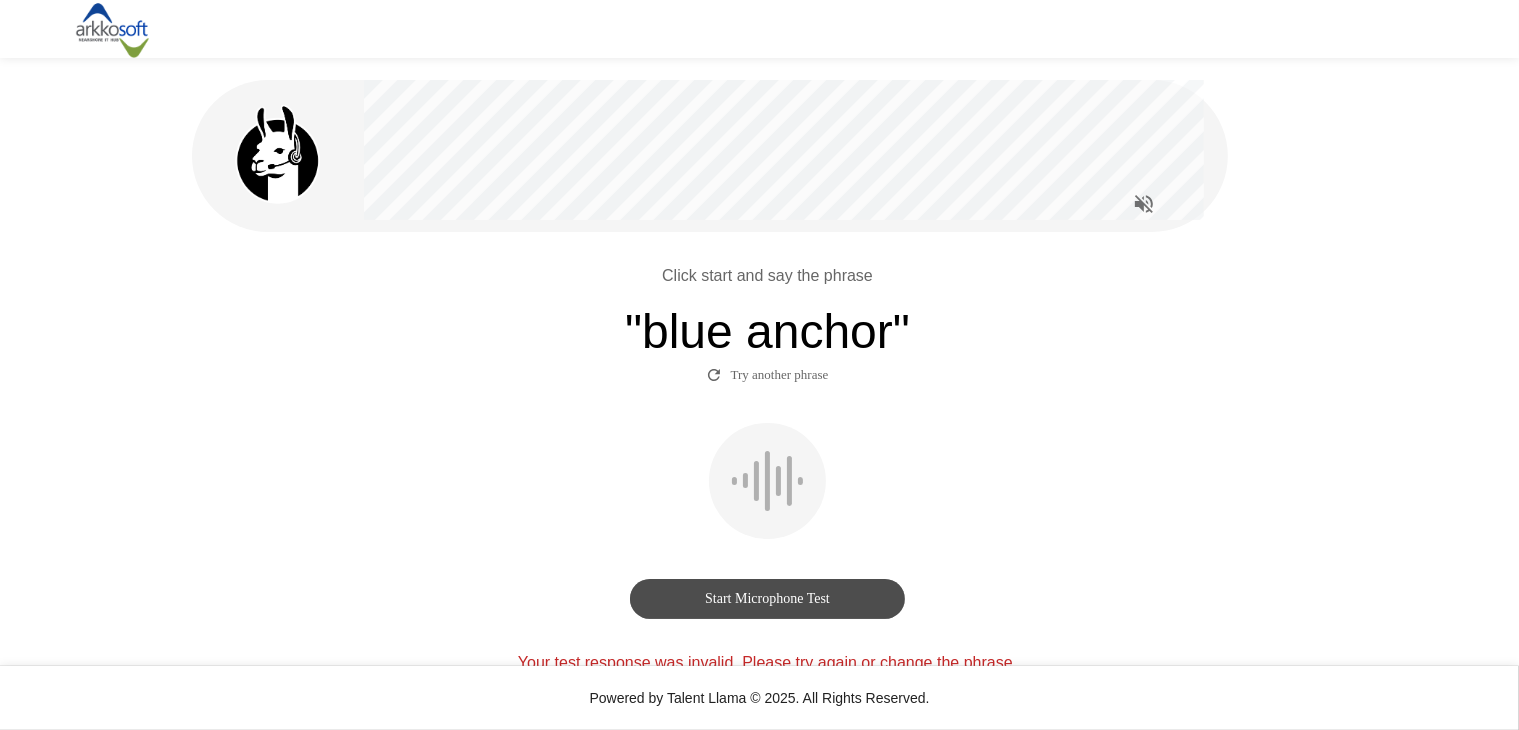 click on "Start Microphone Test" at bounding box center [767, 599] 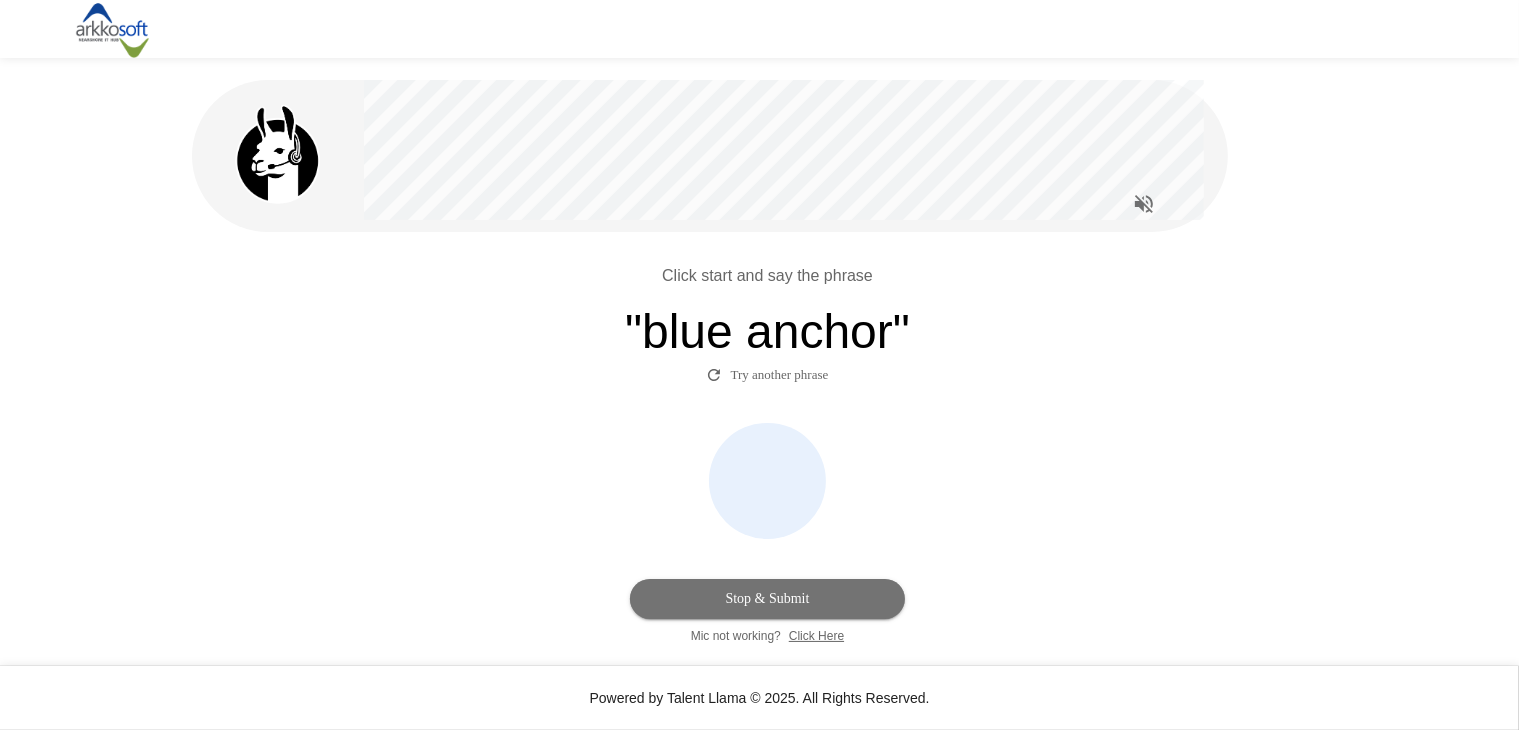 click on "Stop & Submit" at bounding box center (767, 599) 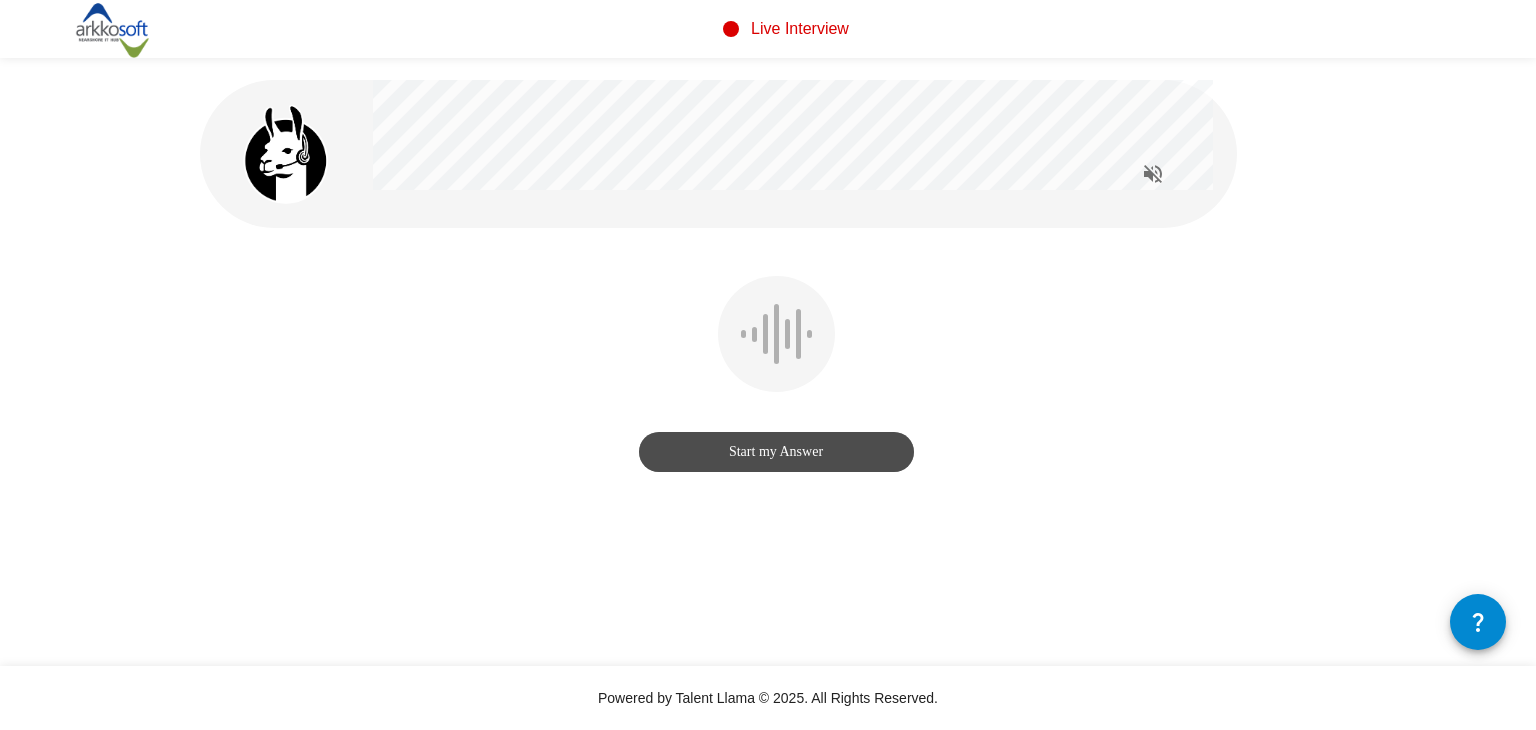 click on "Start my Answer" at bounding box center (776, 452) 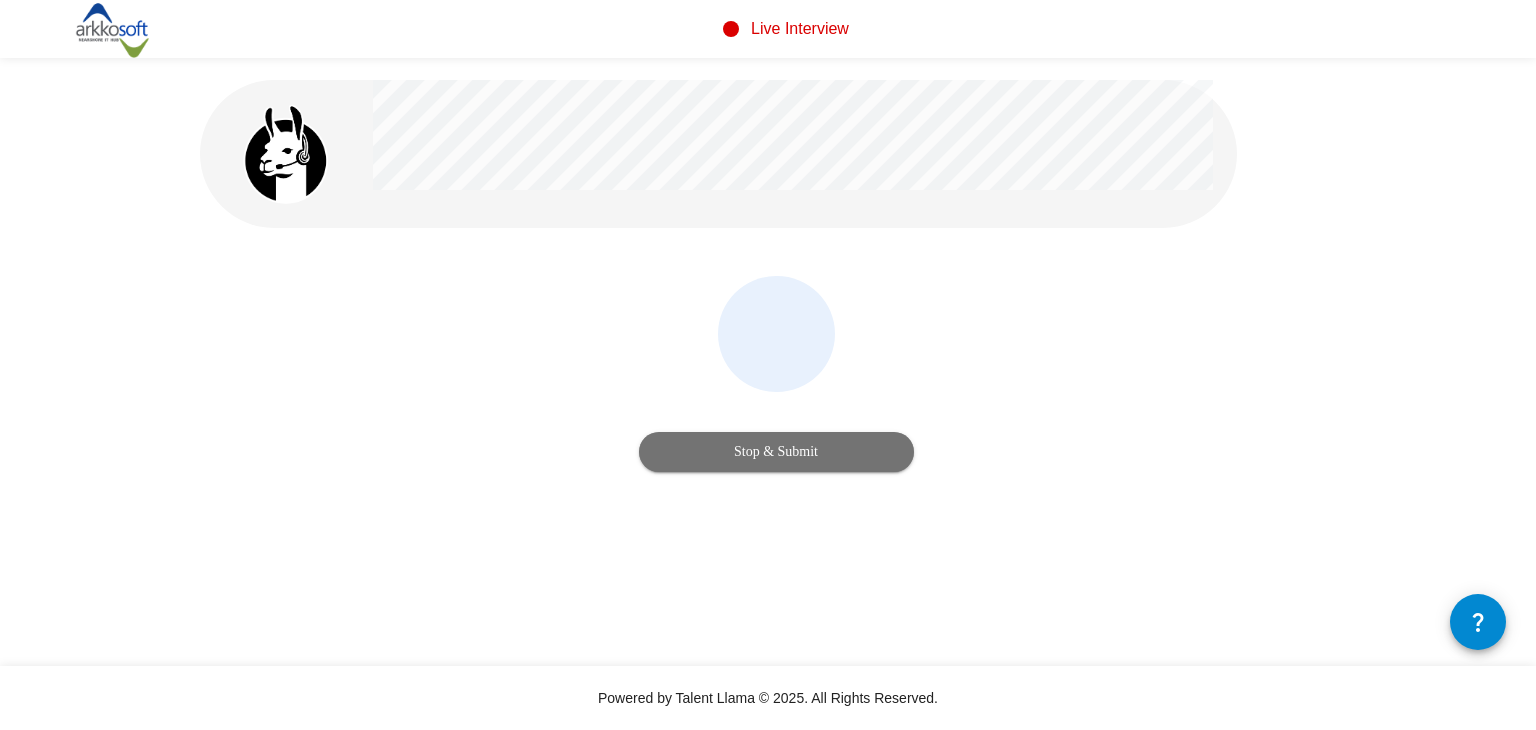 click on "Stop & Submit" at bounding box center (776, 452) 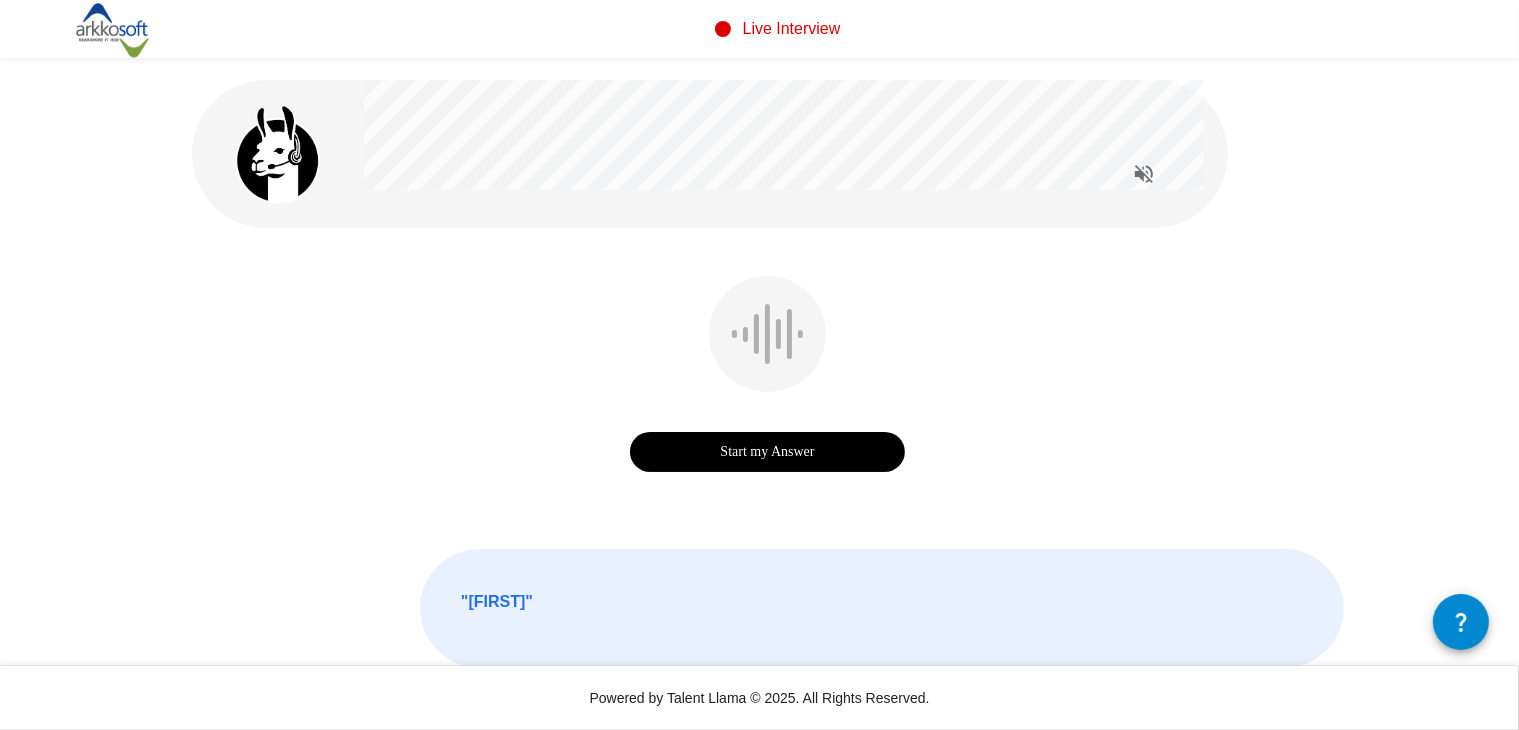 click on "Start my Answer" at bounding box center (767, 452) 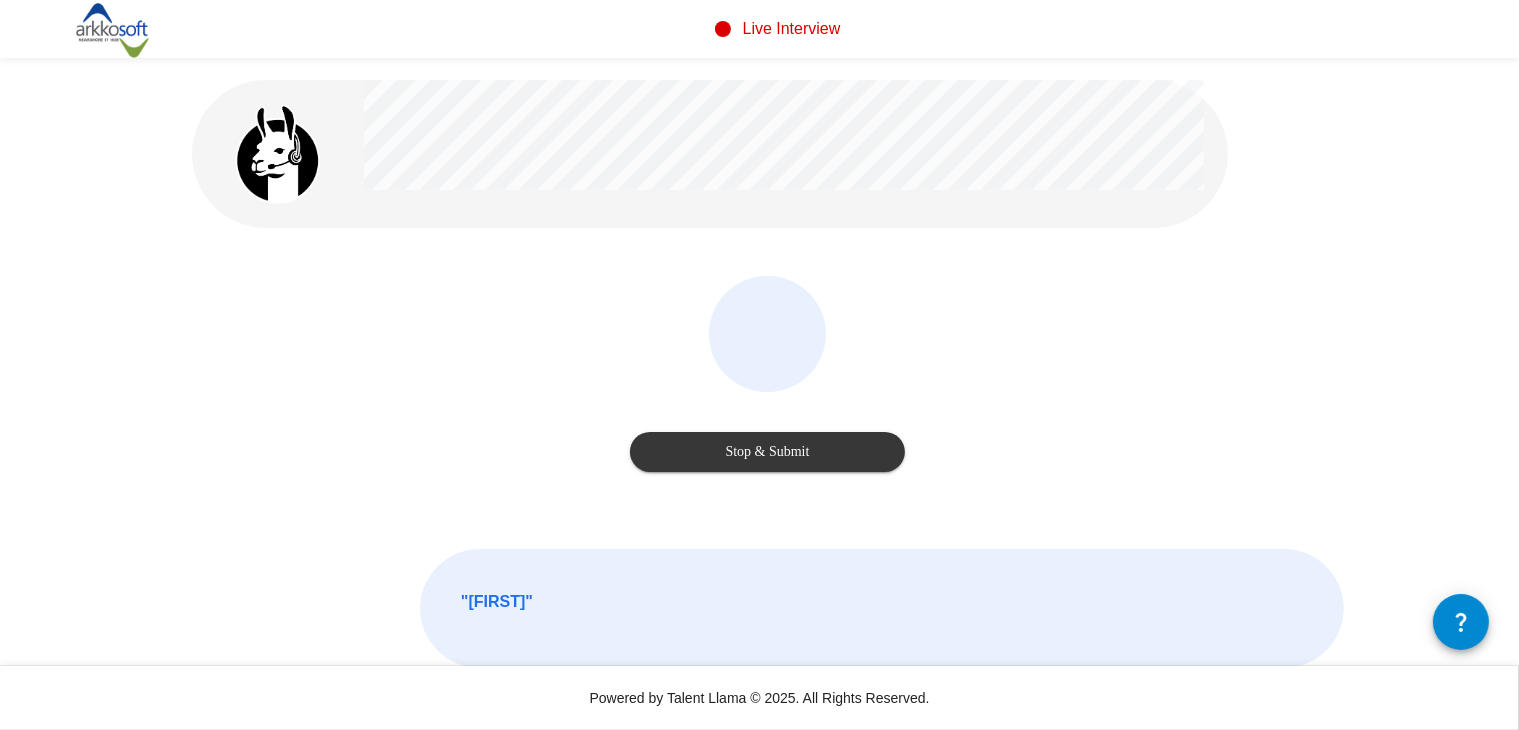click on "Stop & Submit" at bounding box center (767, 452) 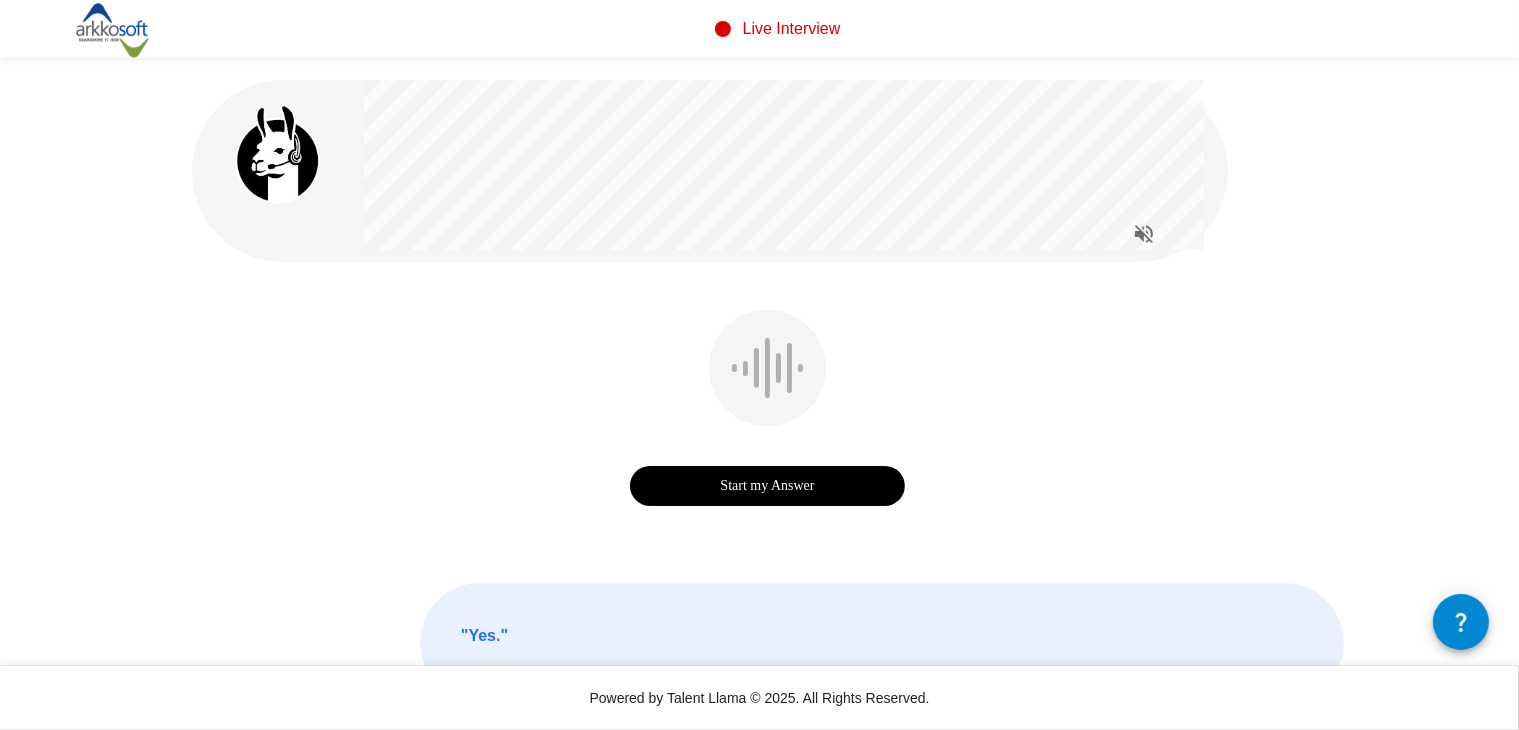 click on "Start my Answer" at bounding box center [767, 486] 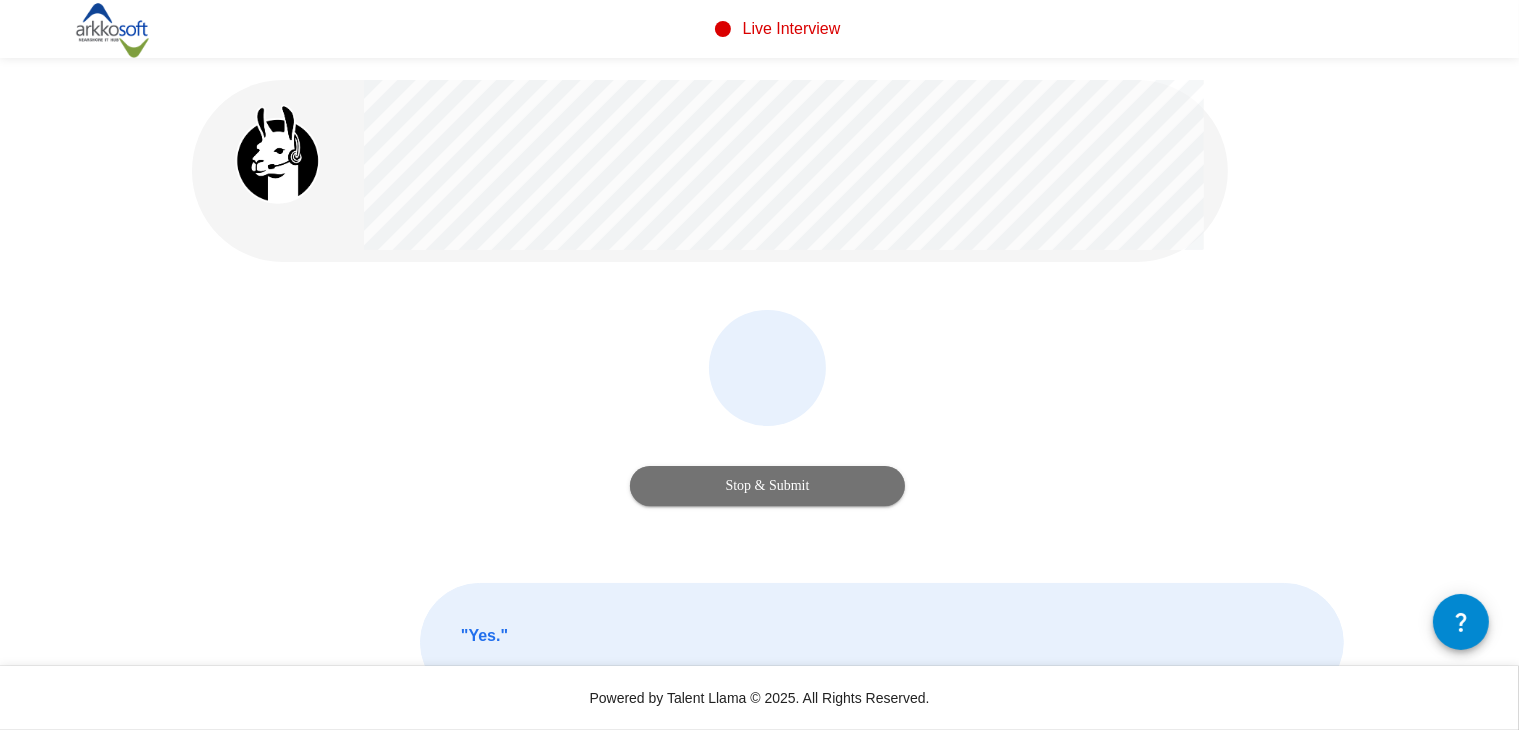 click on "Stop & Submit" at bounding box center (767, 486) 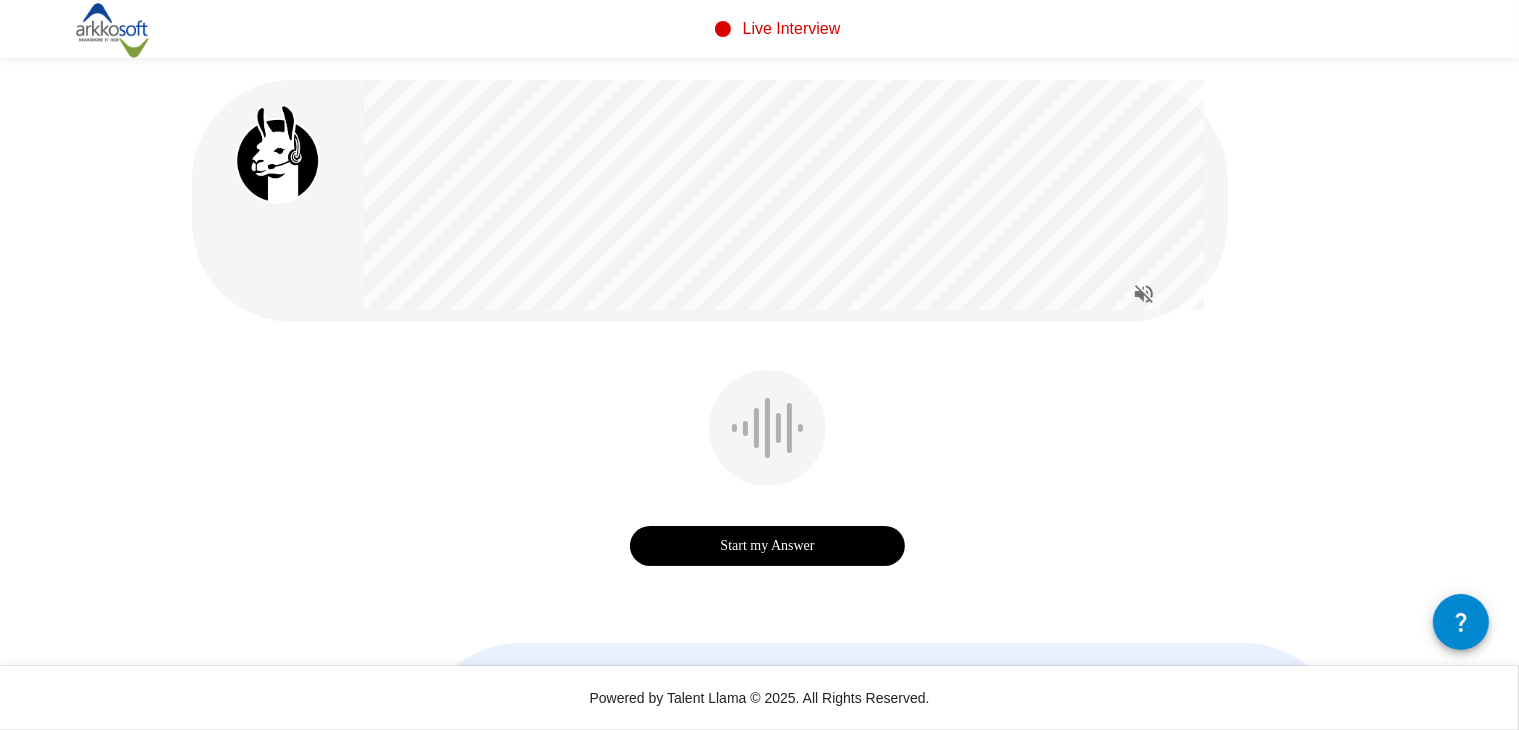 click on "Start my Answer" at bounding box center (767, 546) 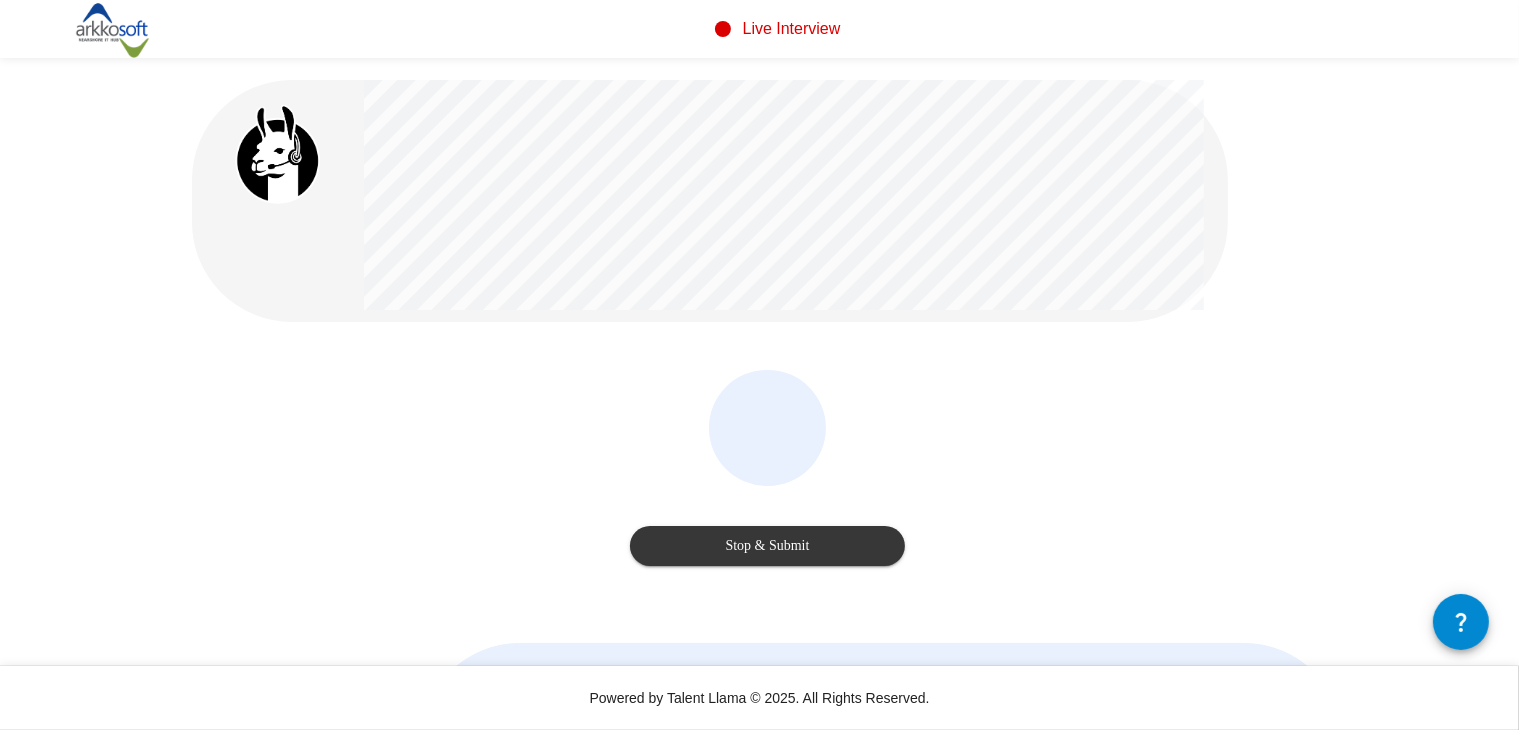 click on "Stop & Submit" at bounding box center (767, 546) 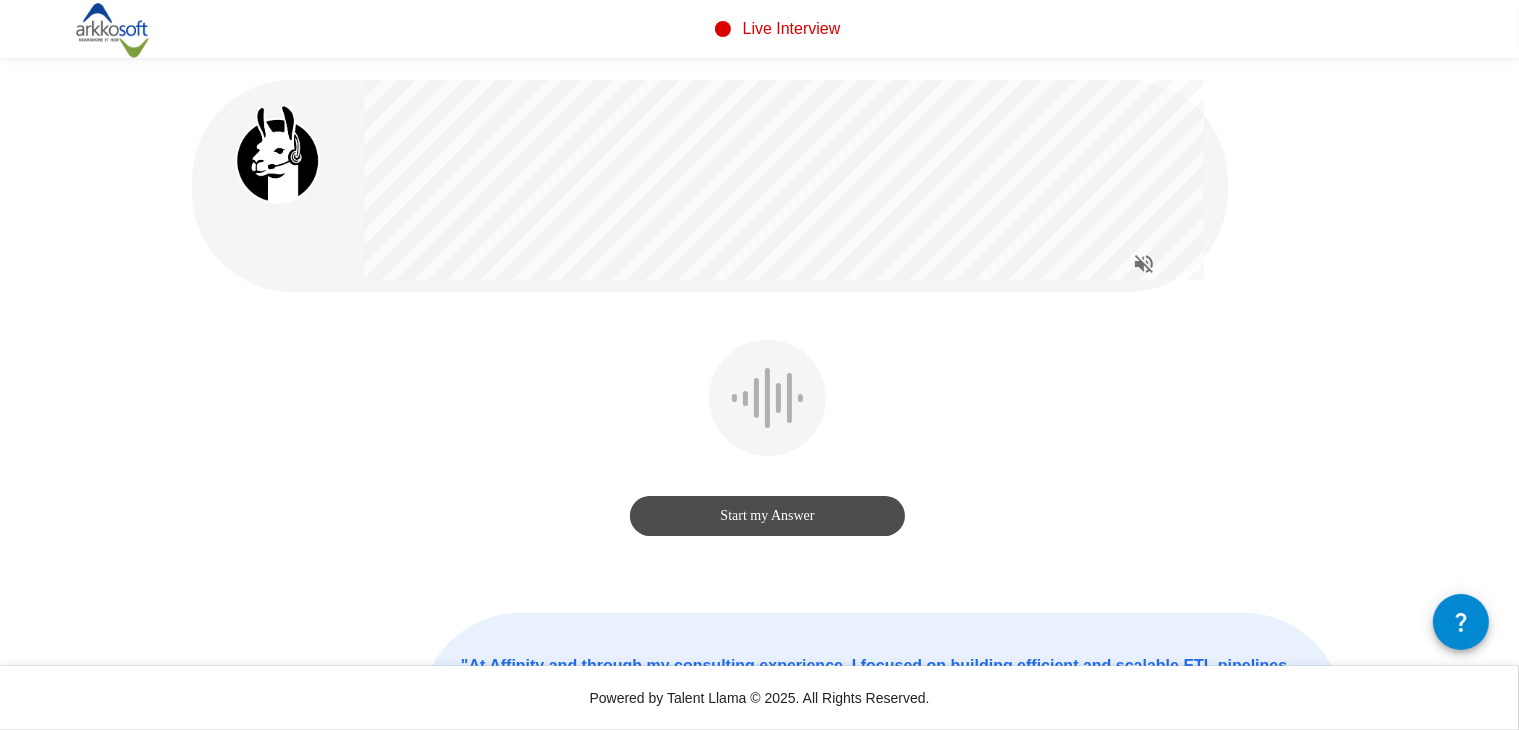 click on "Start my Answer" at bounding box center (767, 516) 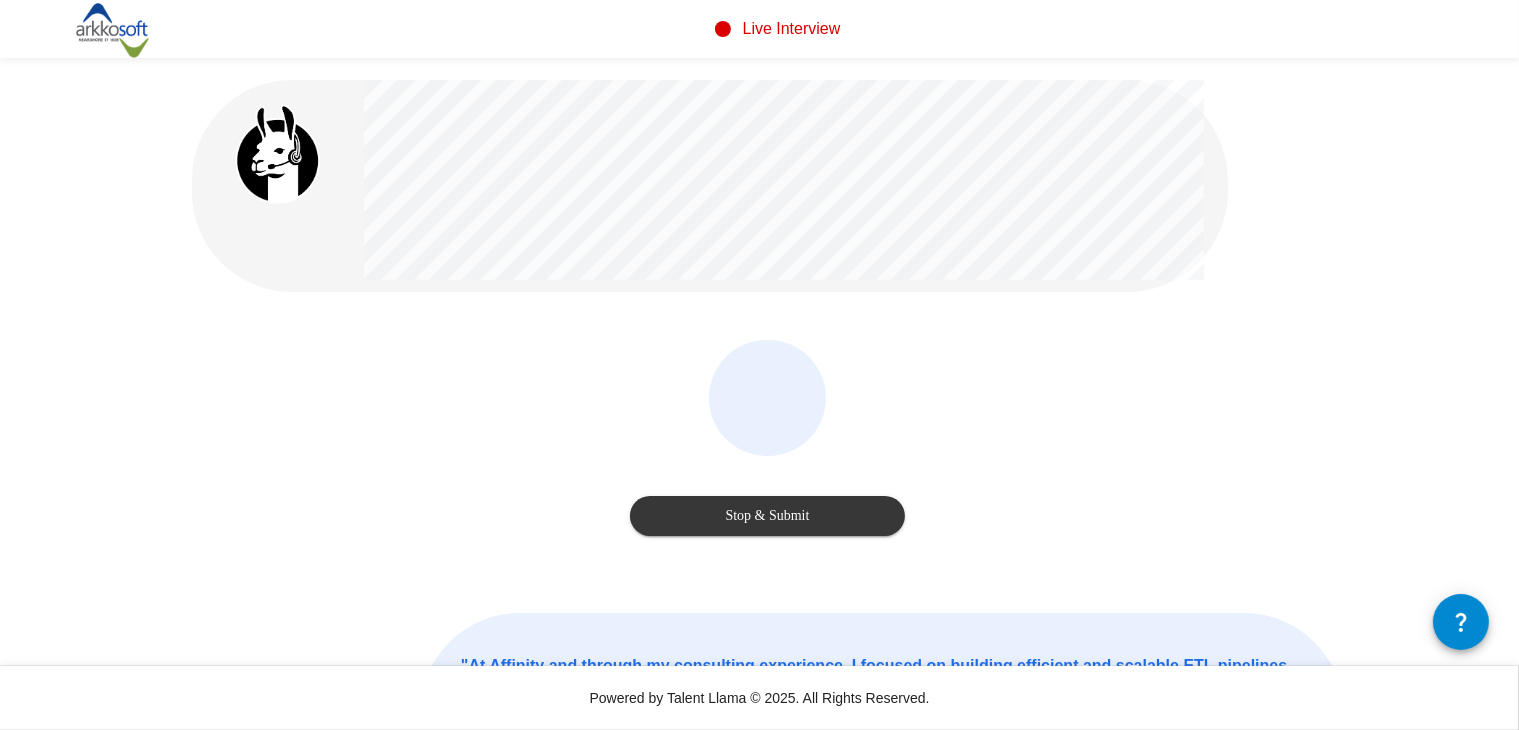 click on "Stop & Submit" at bounding box center (767, 516) 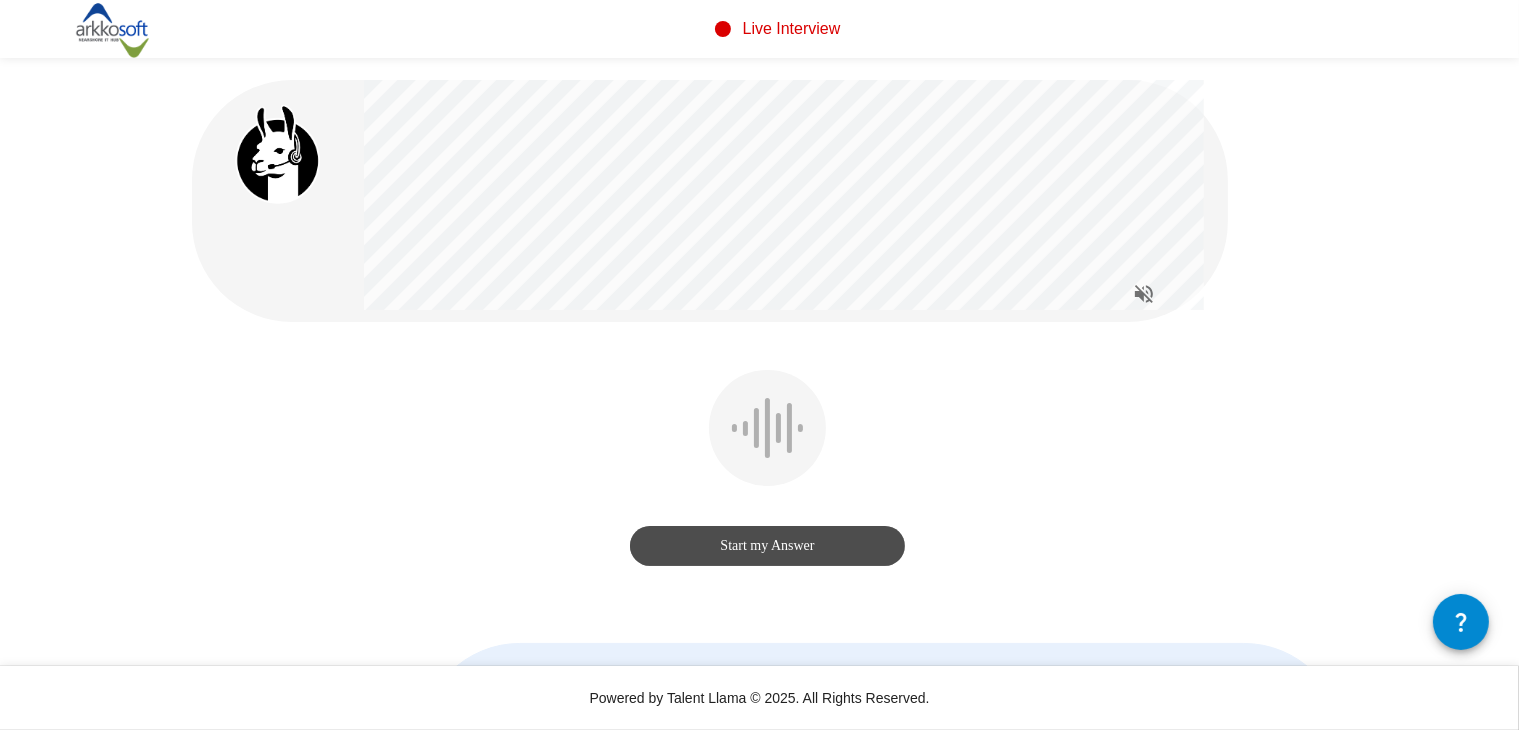 click on "Start my Answer" at bounding box center (767, 546) 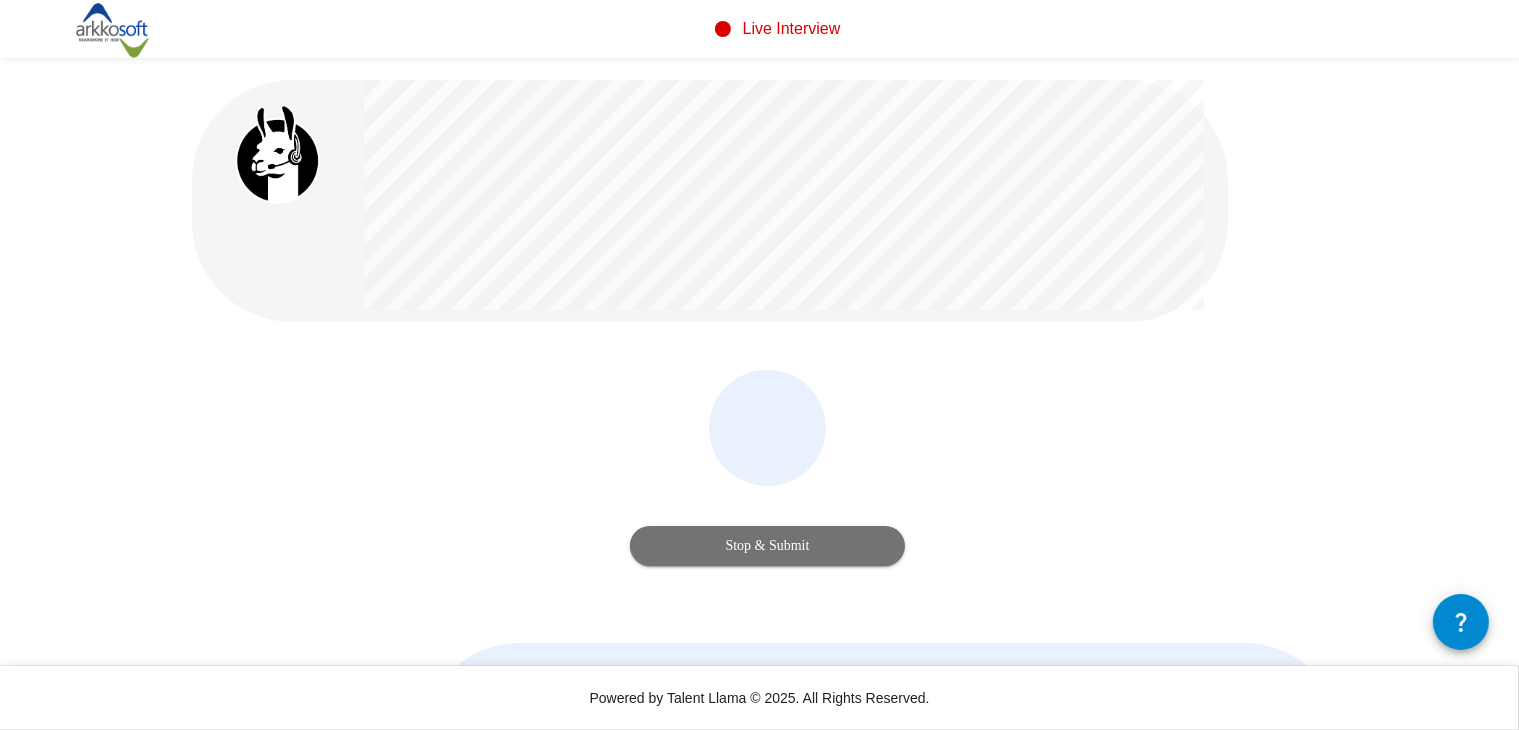 click on "Stop & Submit" at bounding box center [767, 546] 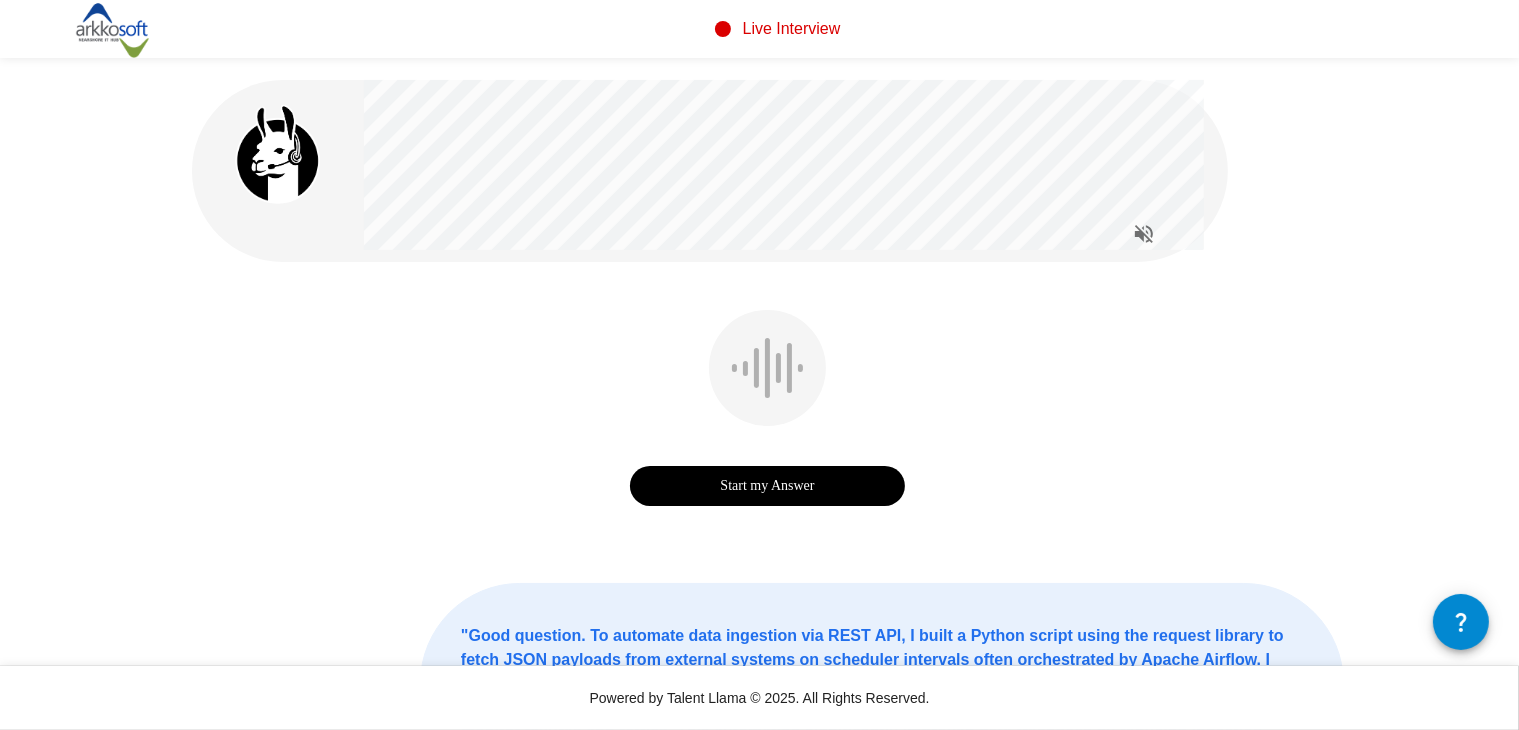 click on "Start my Answer" at bounding box center (767, 486) 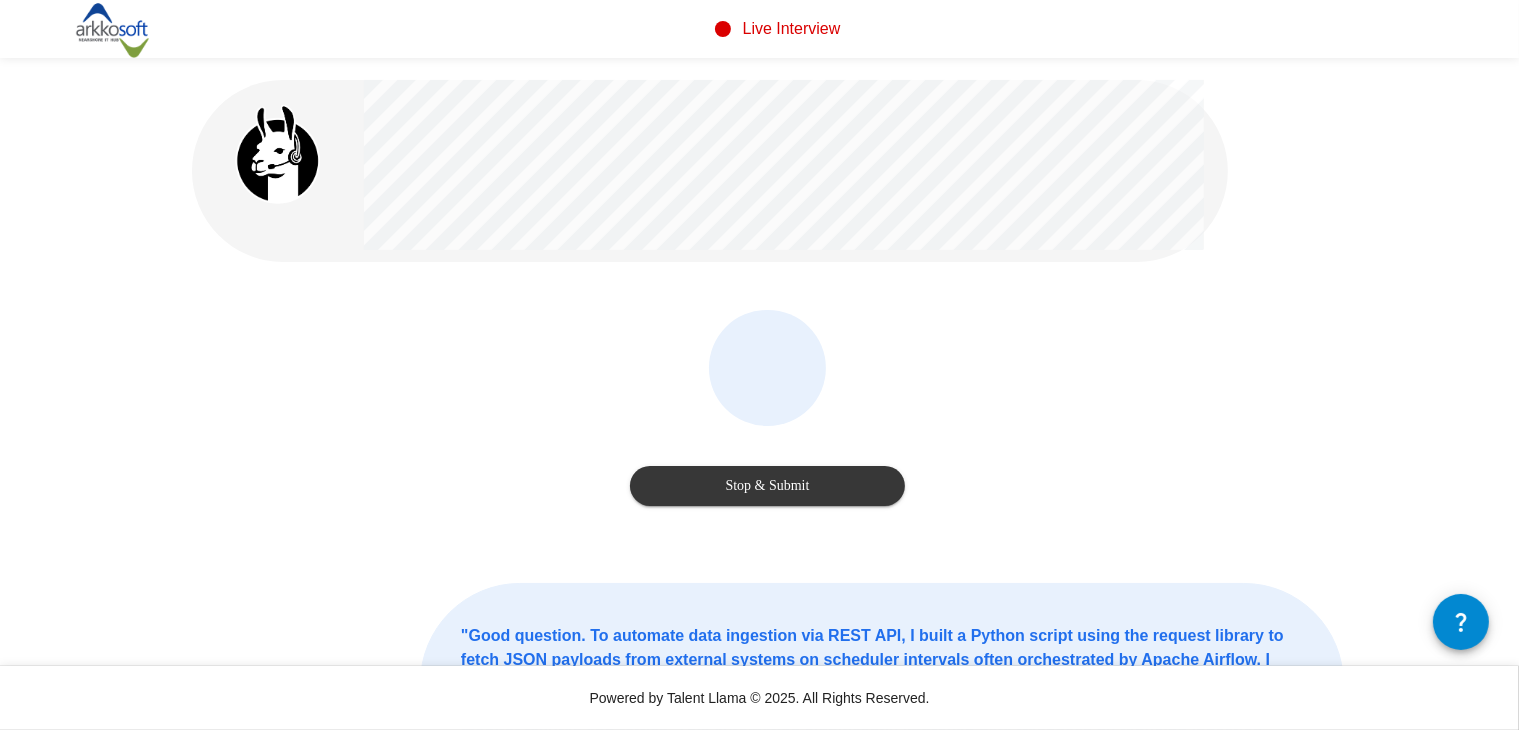 click on "Stop & Submit" at bounding box center [767, 486] 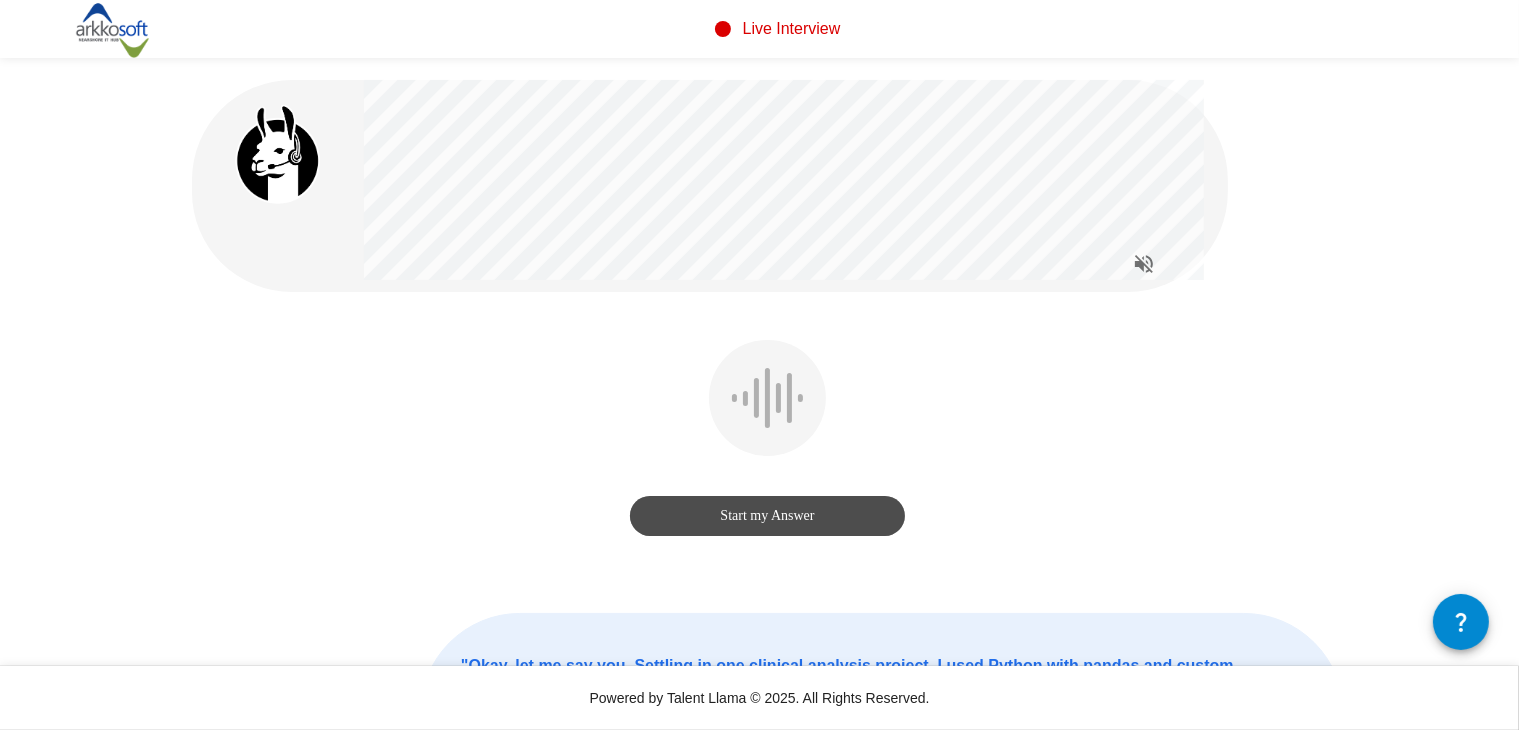 click on "Start my Answer" at bounding box center [767, 516] 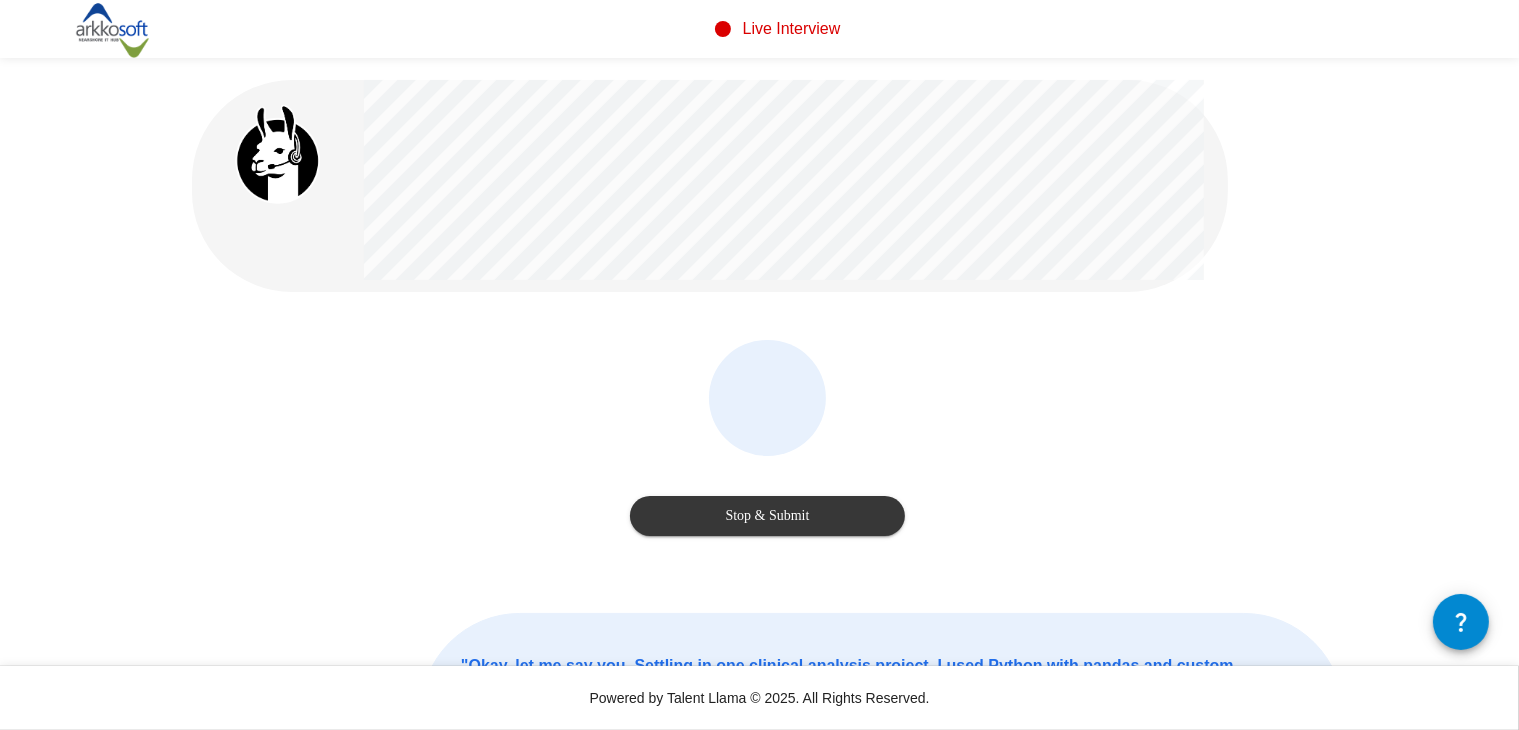 click on "Stop & Submit" at bounding box center (767, 516) 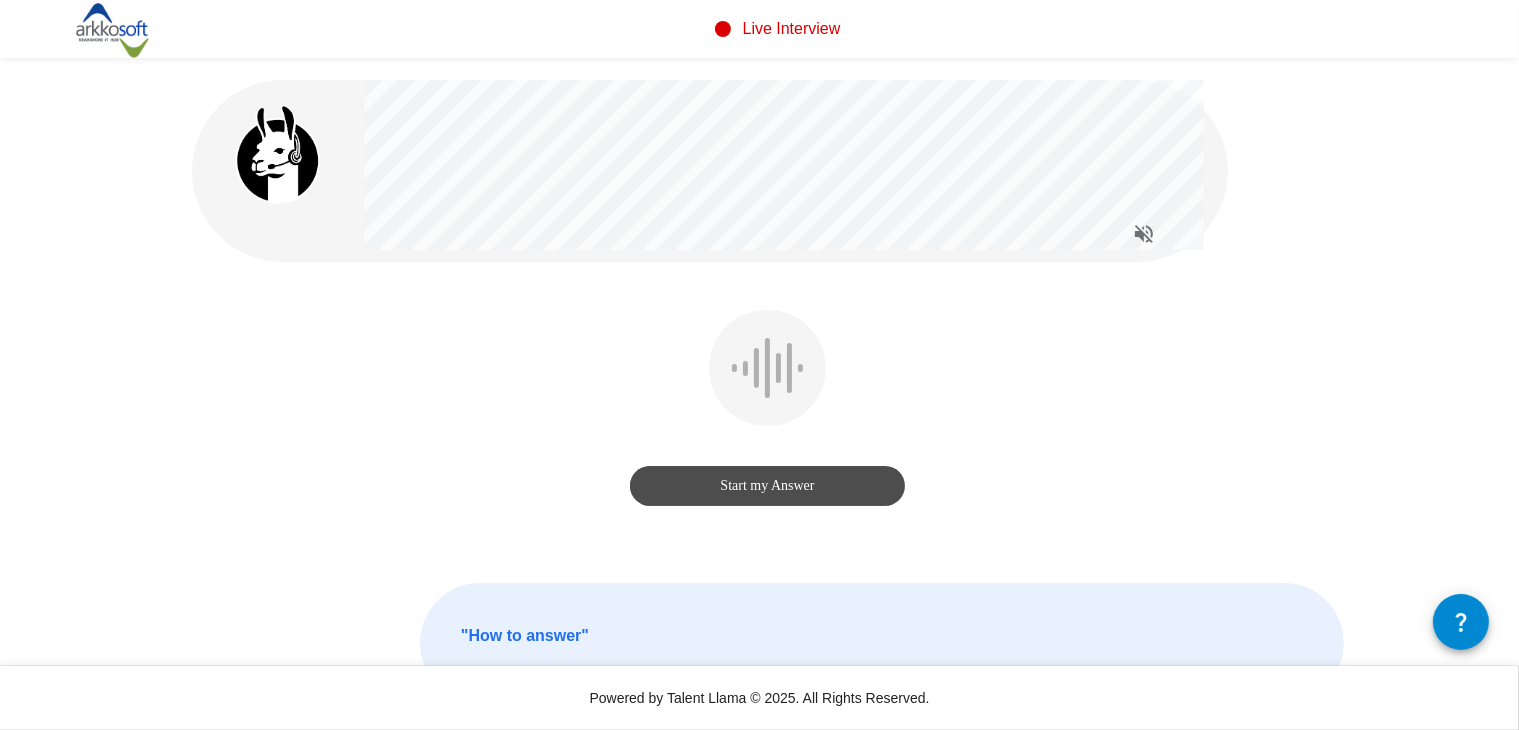 click on "Start my Answer" at bounding box center [767, 486] 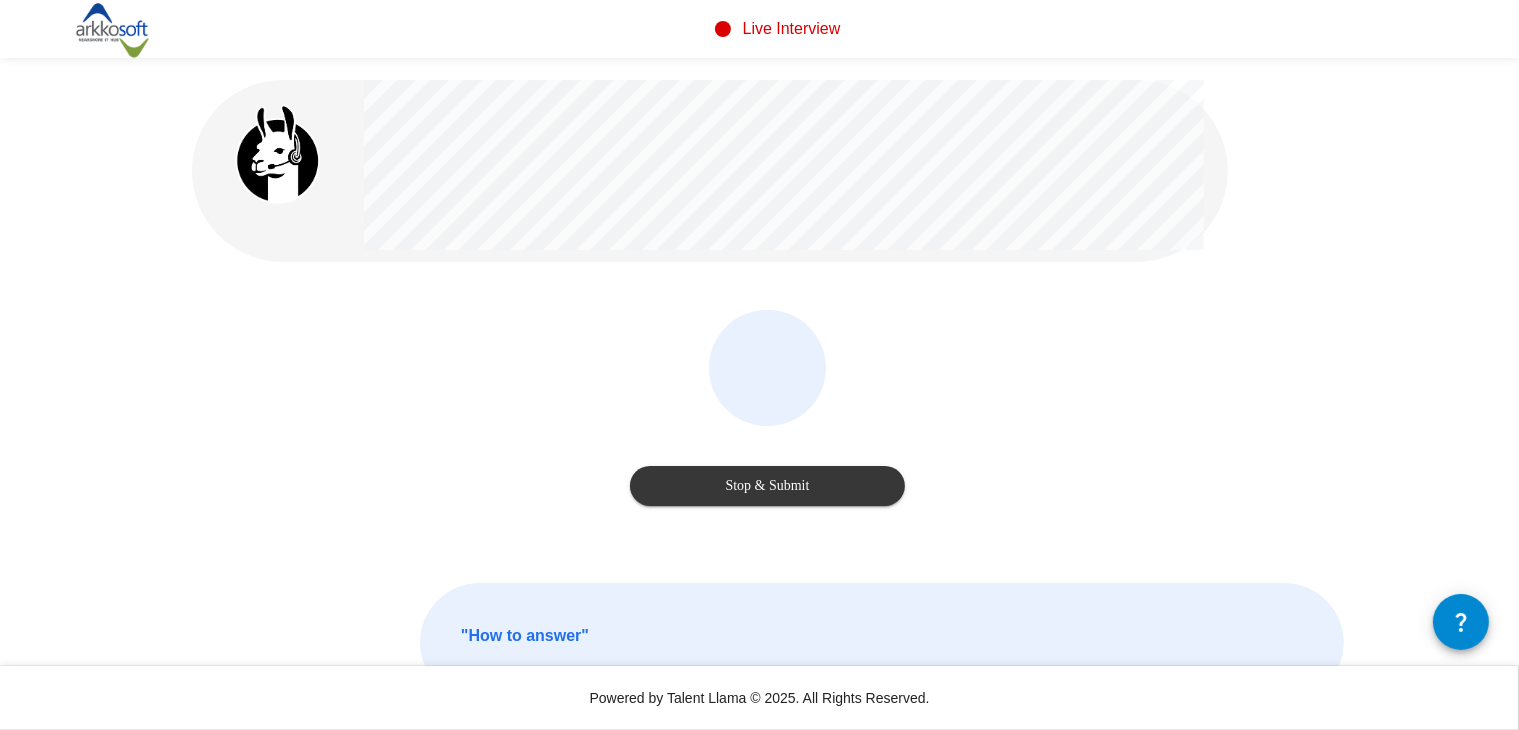 click on "Stop & Submit" at bounding box center [767, 486] 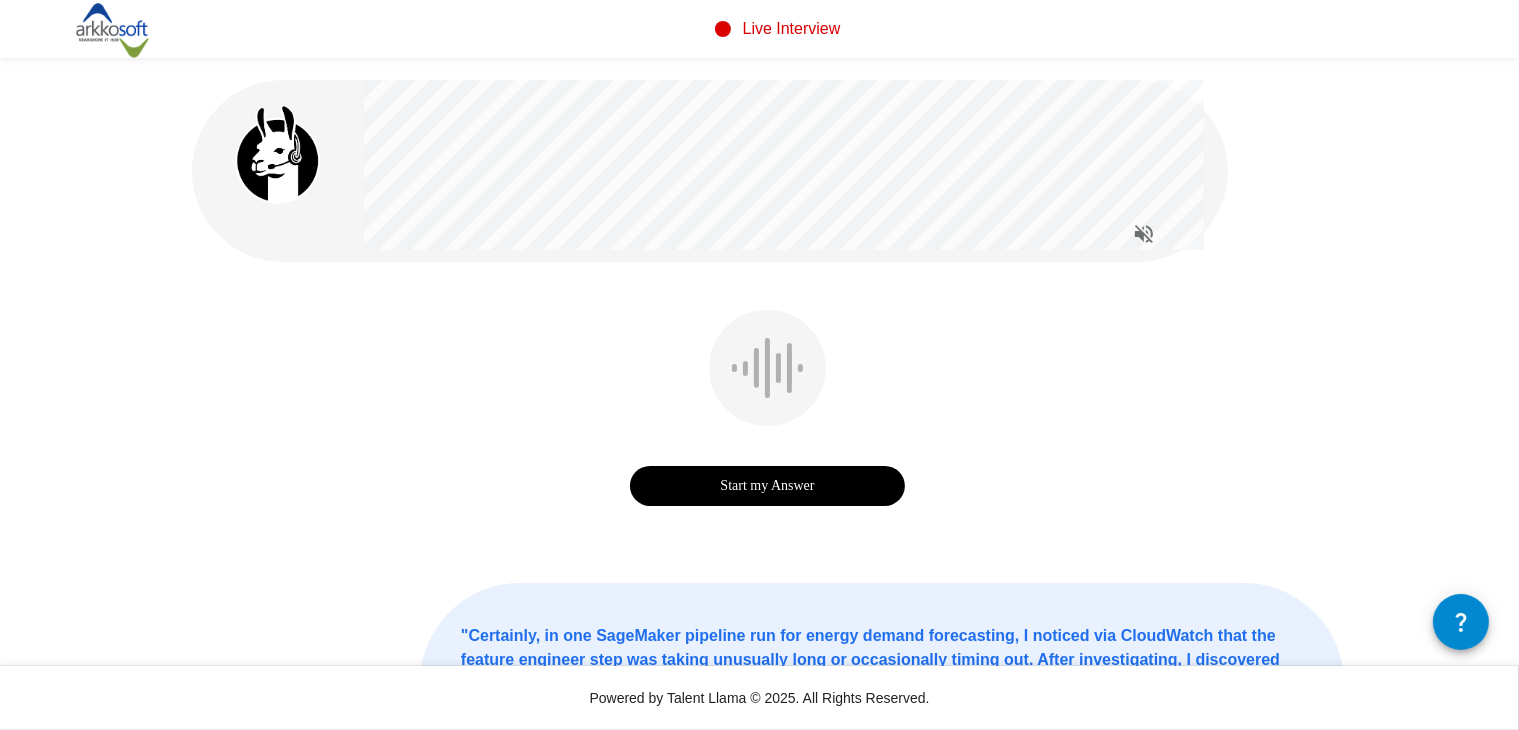 click on "Start my Answer" at bounding box center (767, 486) 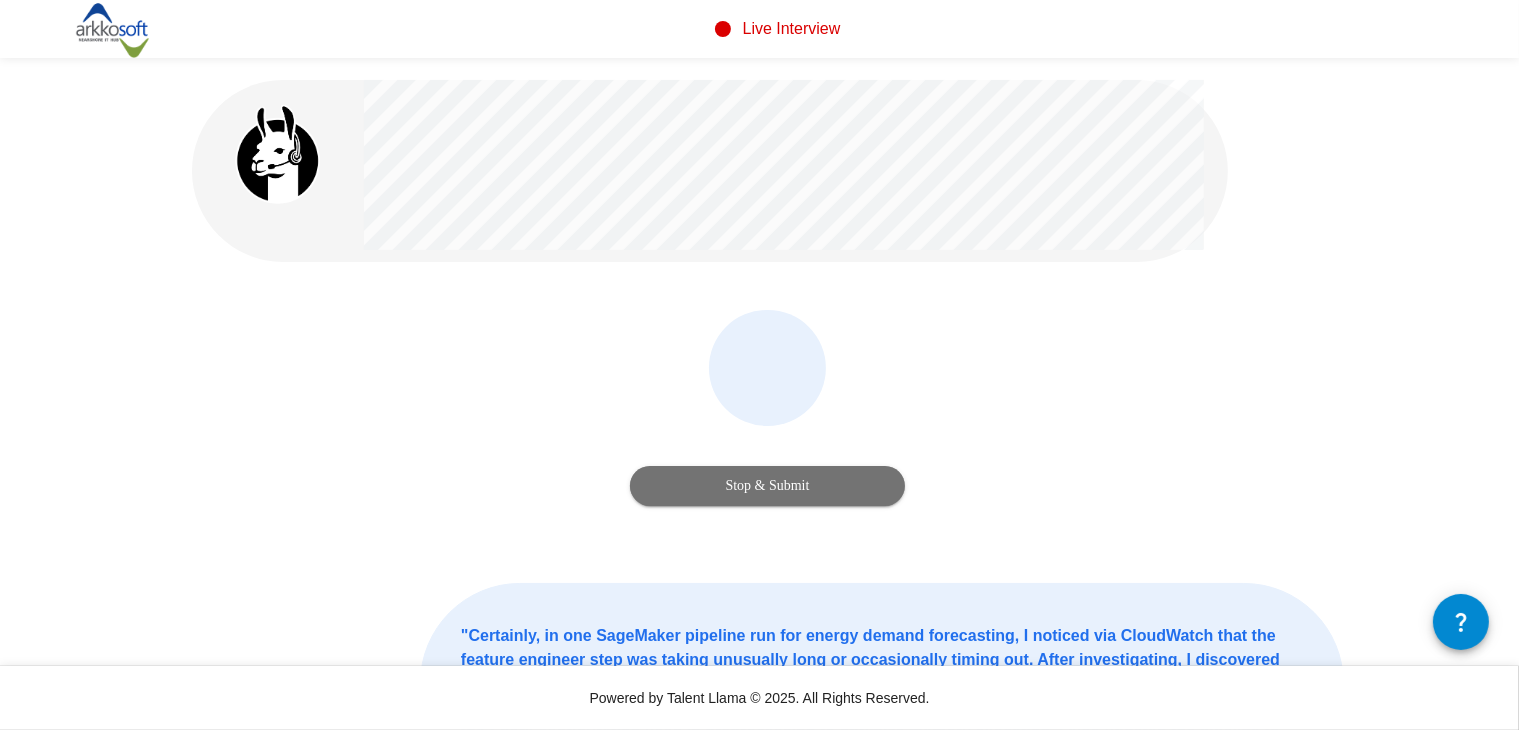 click on "Stop & Submit" at bounding box center (767, 486) 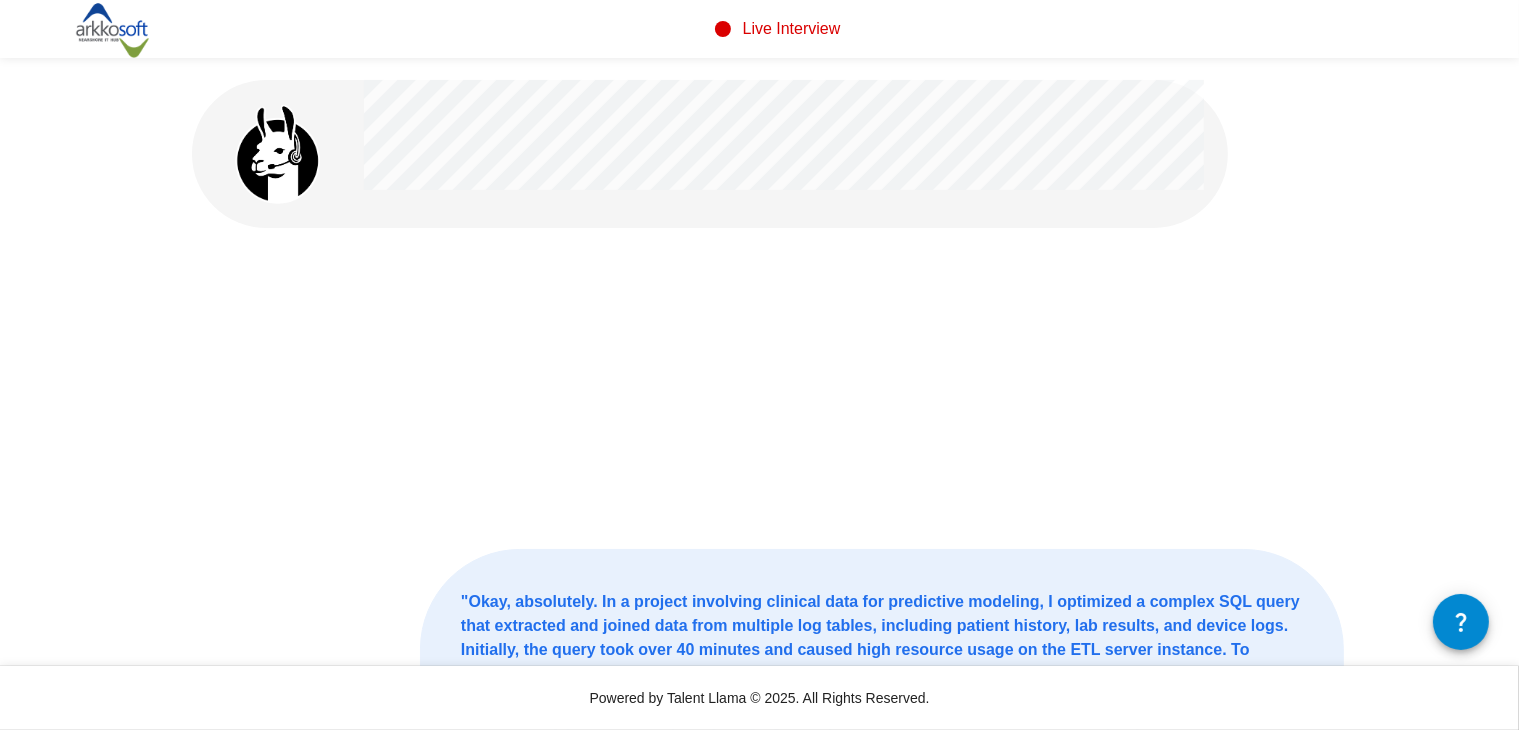 click on "Okay, absolutely. In a project involving clinical data for predictive modeling, I optimized a complex SQL query that extracted and joined data from multiple log tables, including patient history, lab results, and device logs. Initially, the query took over 40 minutes and caused high resource usage on the ETL server instance. To improve it, I applied indexing on key join and filter columns, replaced nested subqueries with CTEs, and filtered early in the pipeline to reduce intermediate data size. I also pre-aggregated historical metrics and moved heavy joins into temporary staging table processes in batch. As a result, the query's execution time dropped to under six or seven minutes, reducing both I/O and computing costs significantly. This optimization enabled faster data delivery into SageMaker for training, allowing more frequent model updates, and reducing pipelines execution time by nearly 30%." at bounding box center [768, 507] 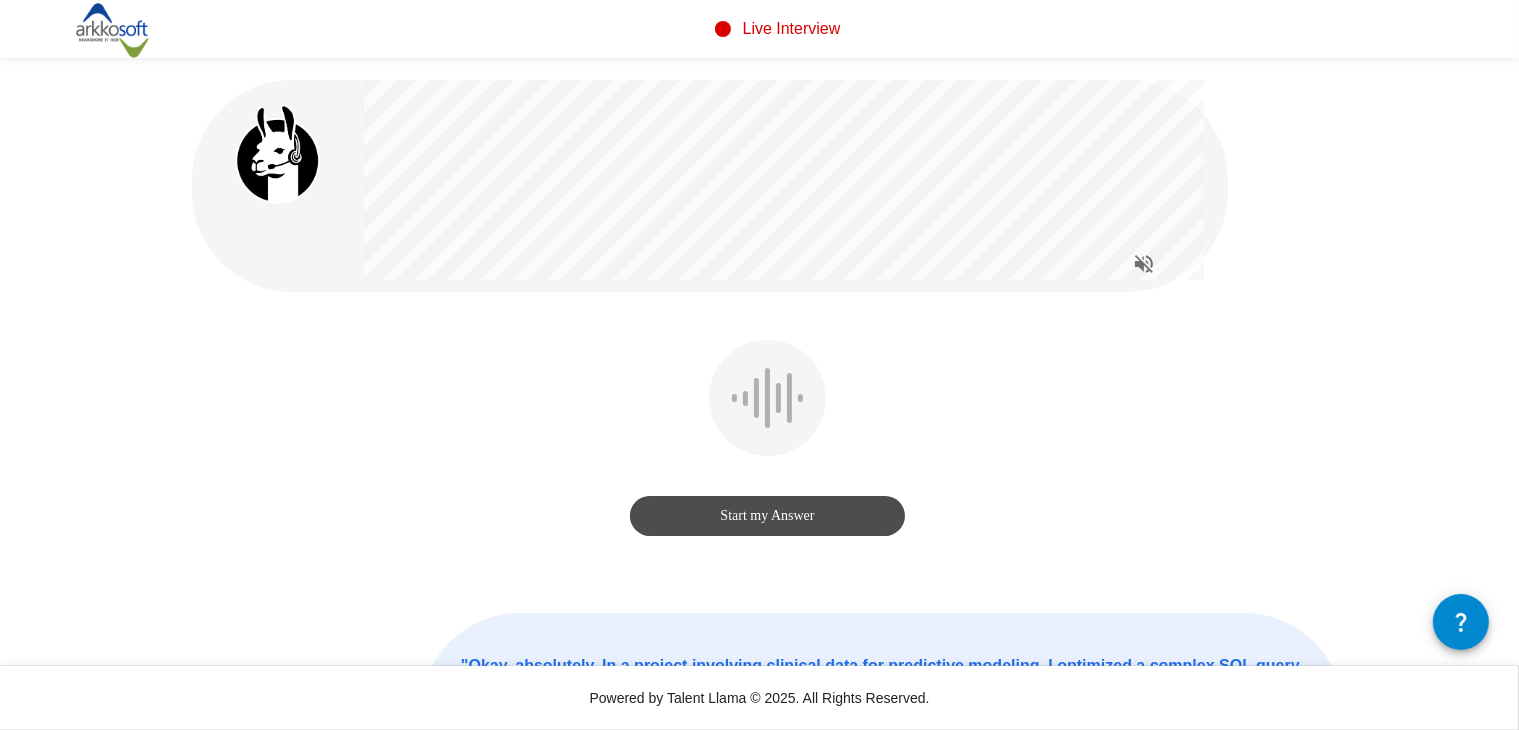 click on "Start my Answer" at bounding box center (767, 516) 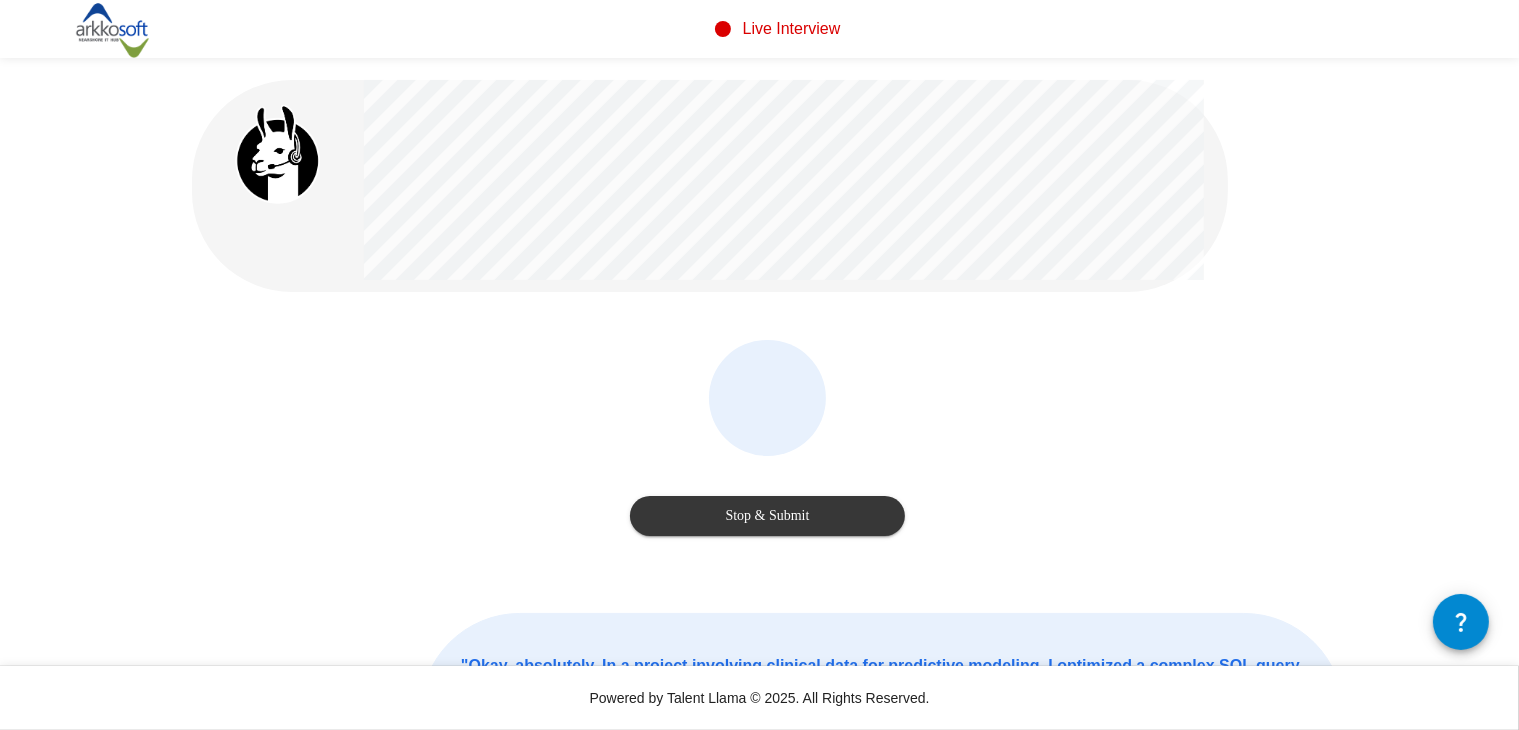 click on "Stop & Submit" at bounding box center (767, 516) 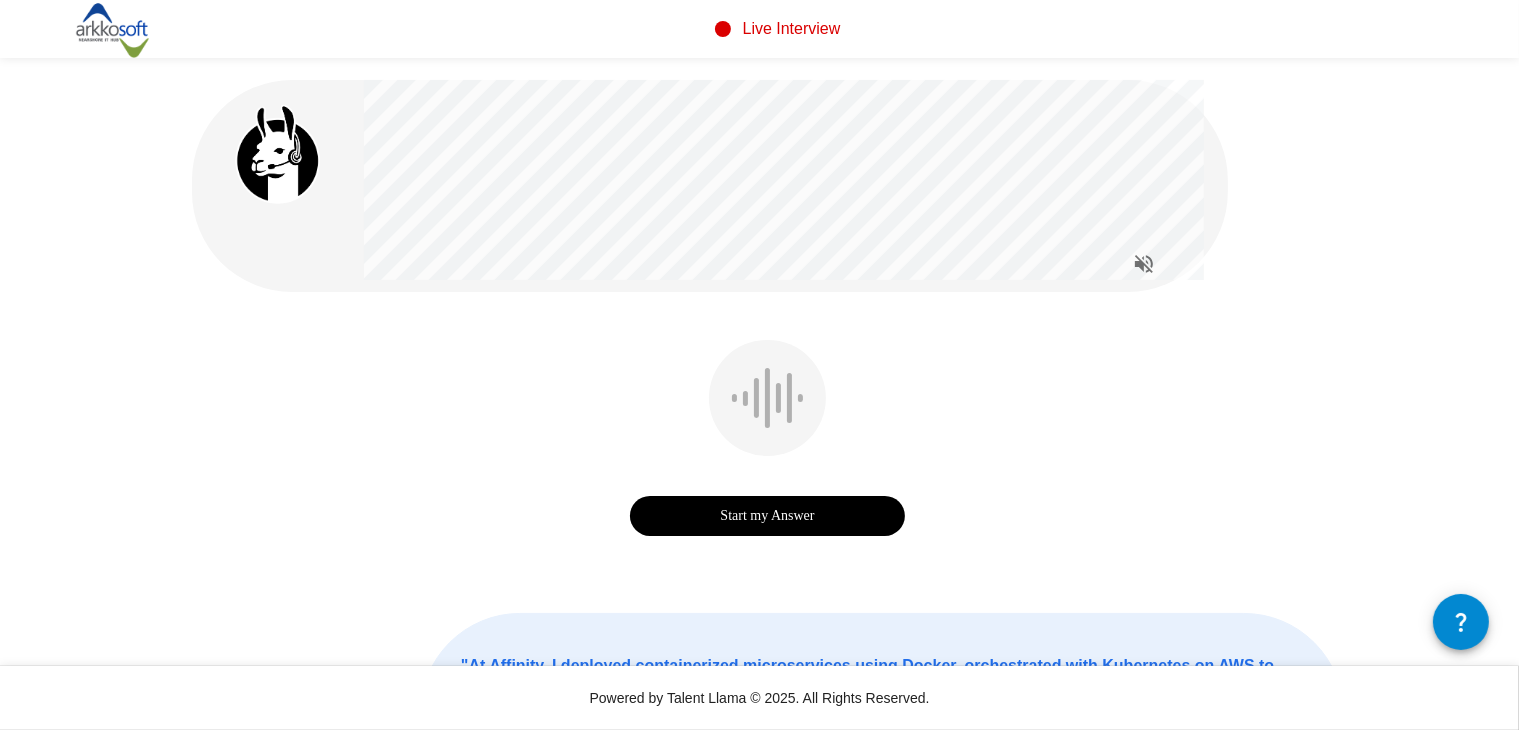 click on "Start my Answer" at bounding box center (768, 452) 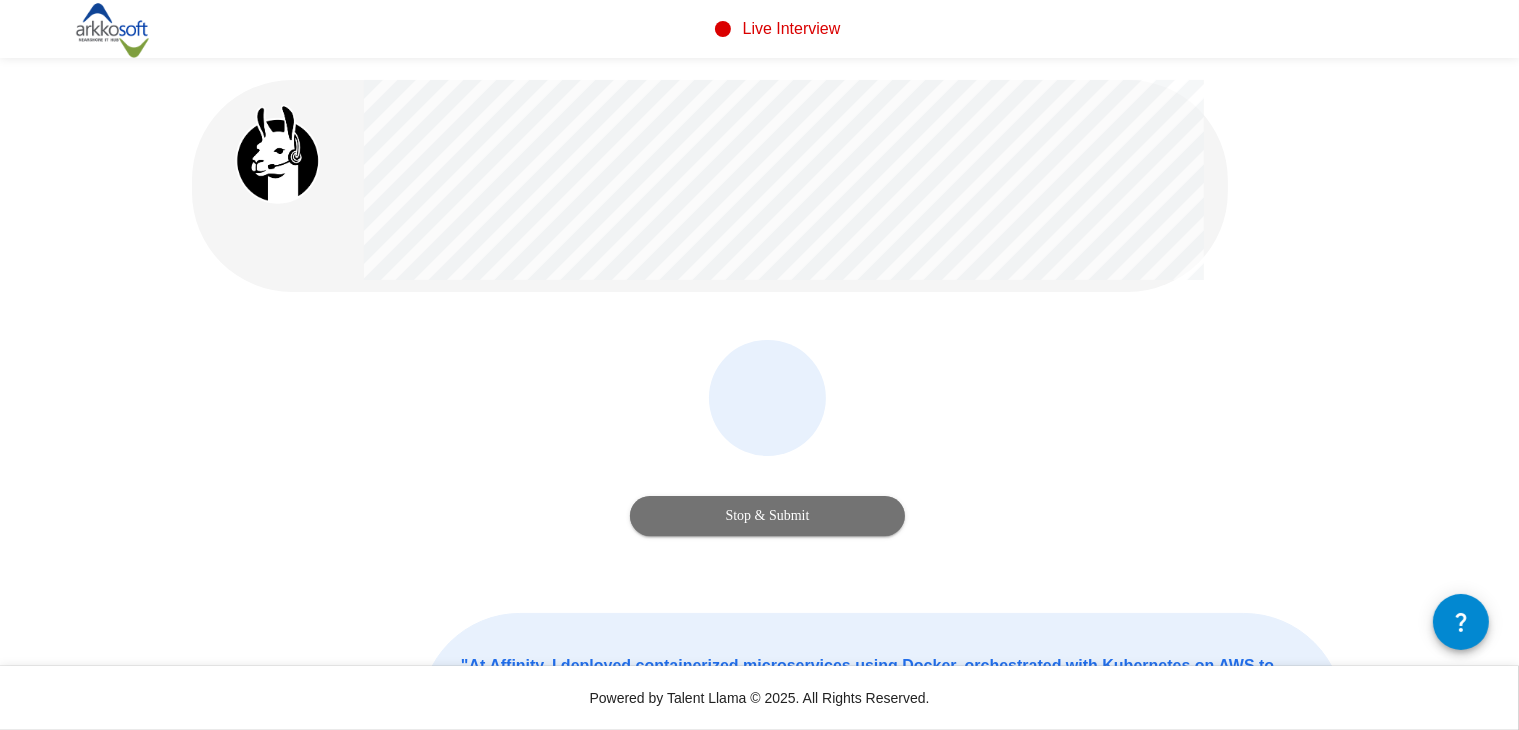 click on "Stop & Submit" at bounding box center (767, 516) 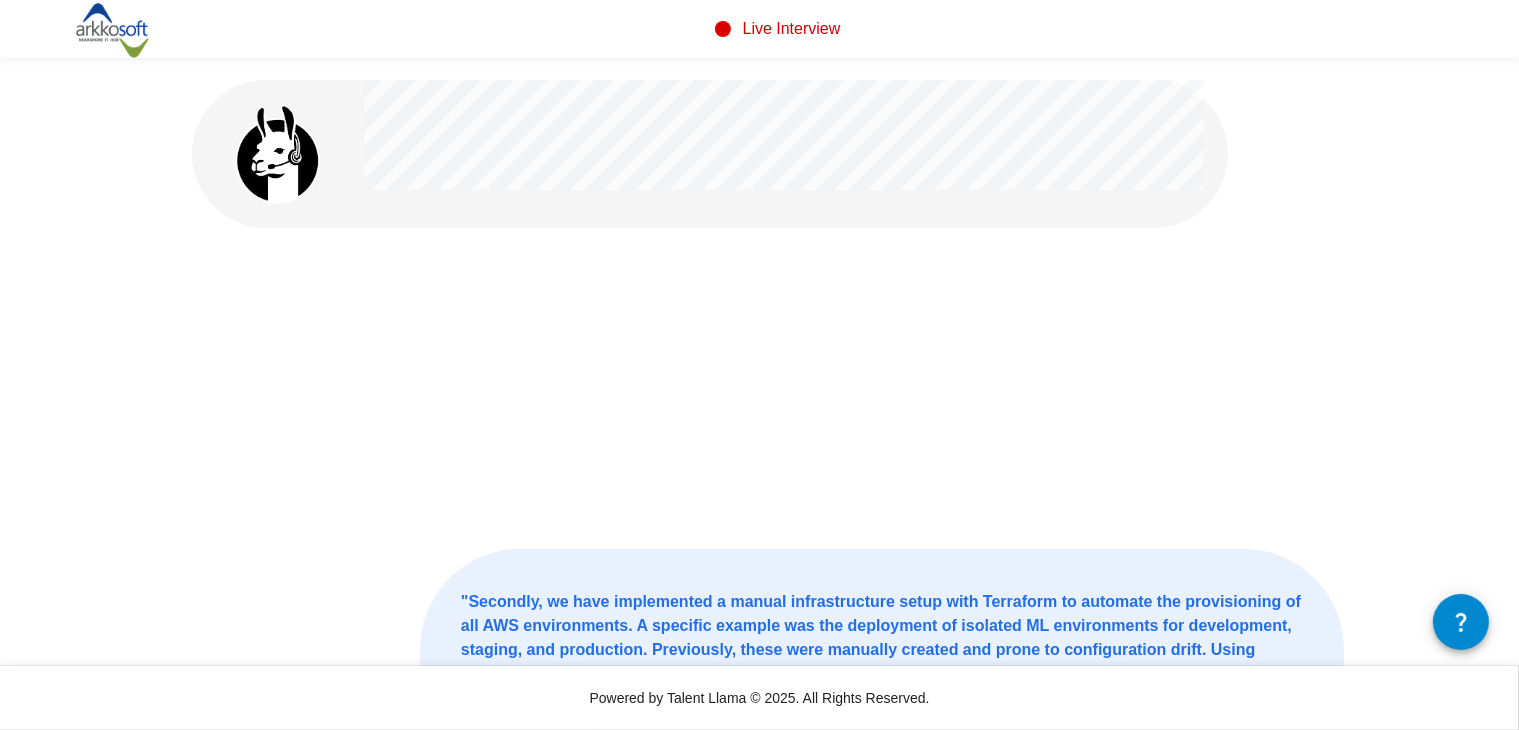 click at bounding box center (768, 388) 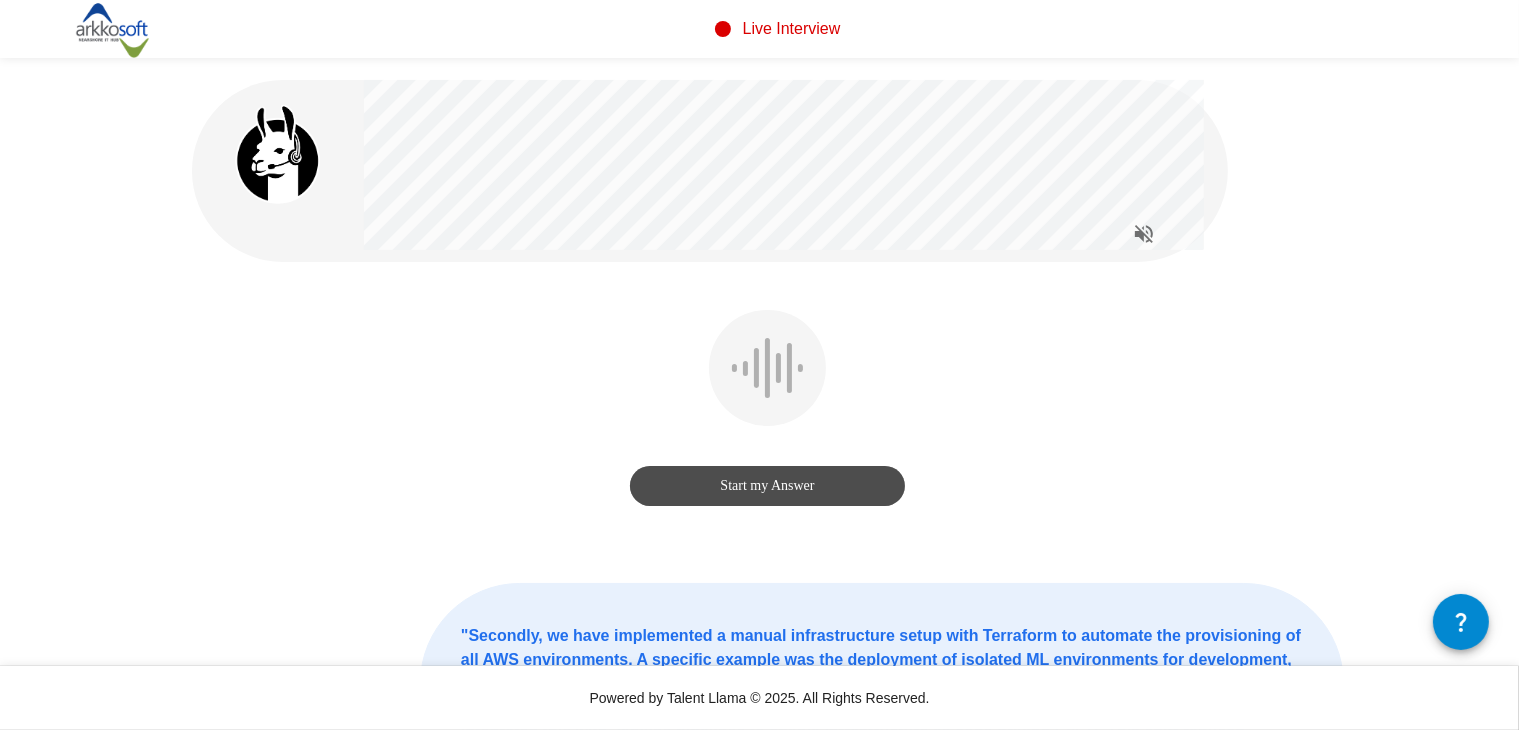 click on "Start my Answer" at bounding box center (767, 486) 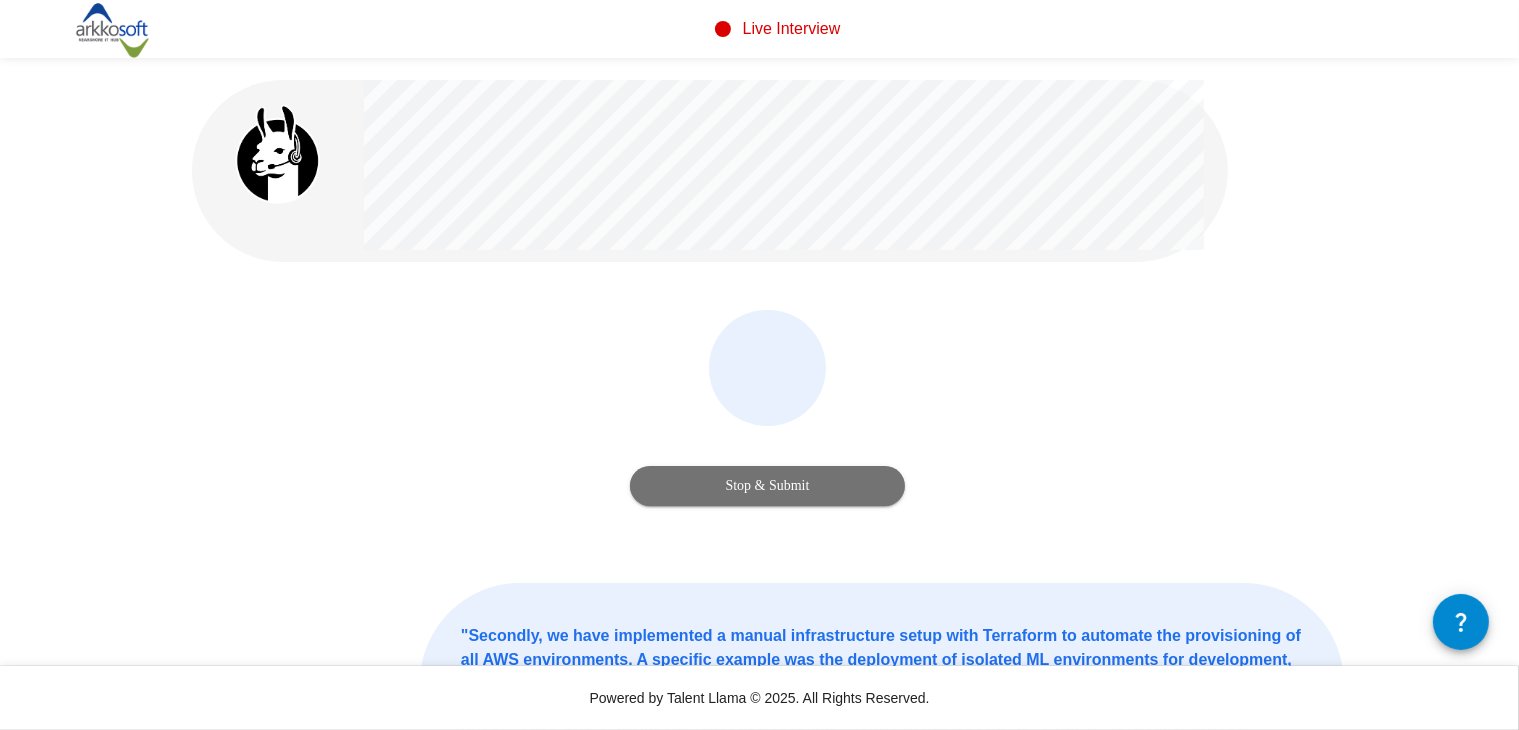 click on "Stop & Submit" at bounding box center [767, 486] 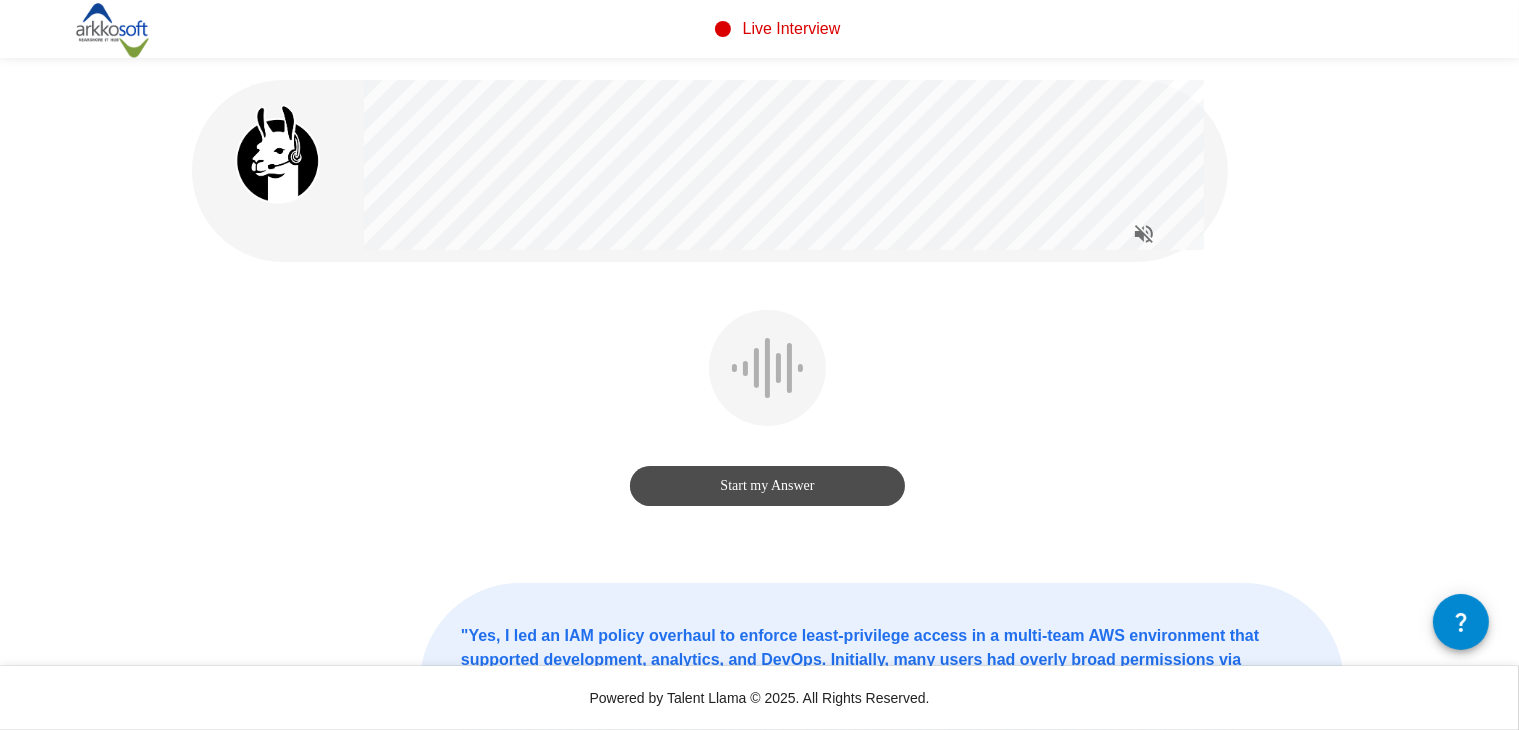 click on "Start my Answer" at bounding box center [767, 486] 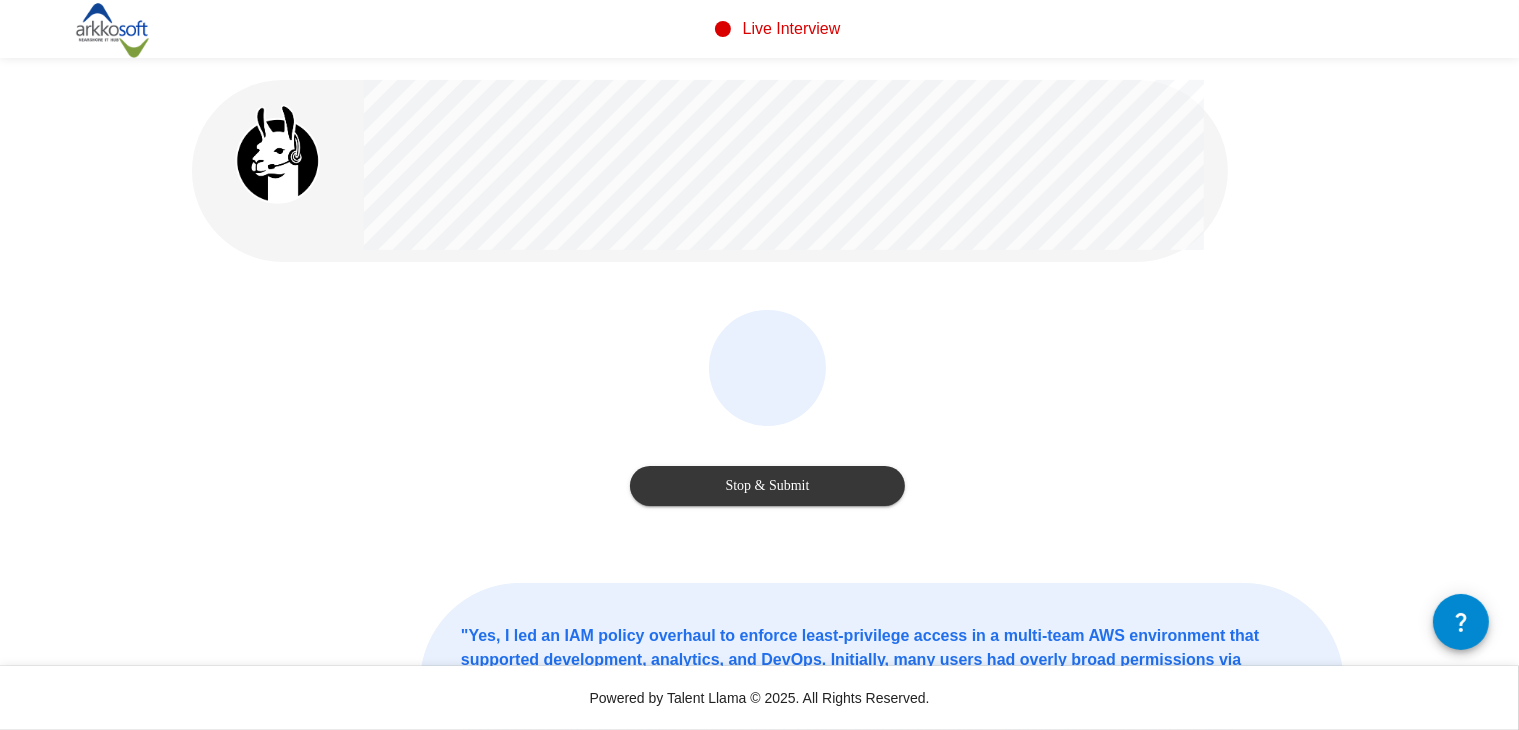 click on "Stop & Submit" at bounding box center (767, 486) 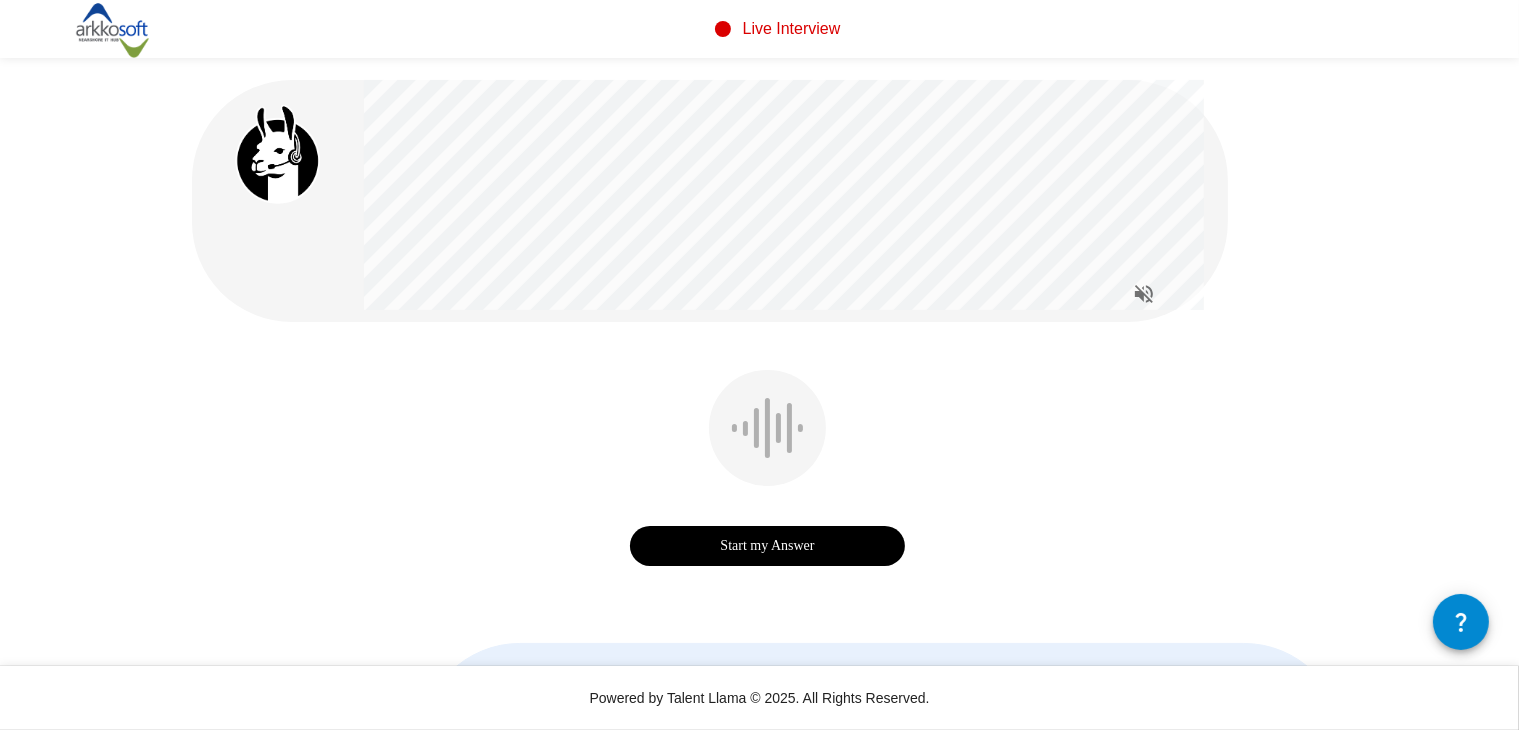 click on "Start my Answer" at bounding box center [767, 546] 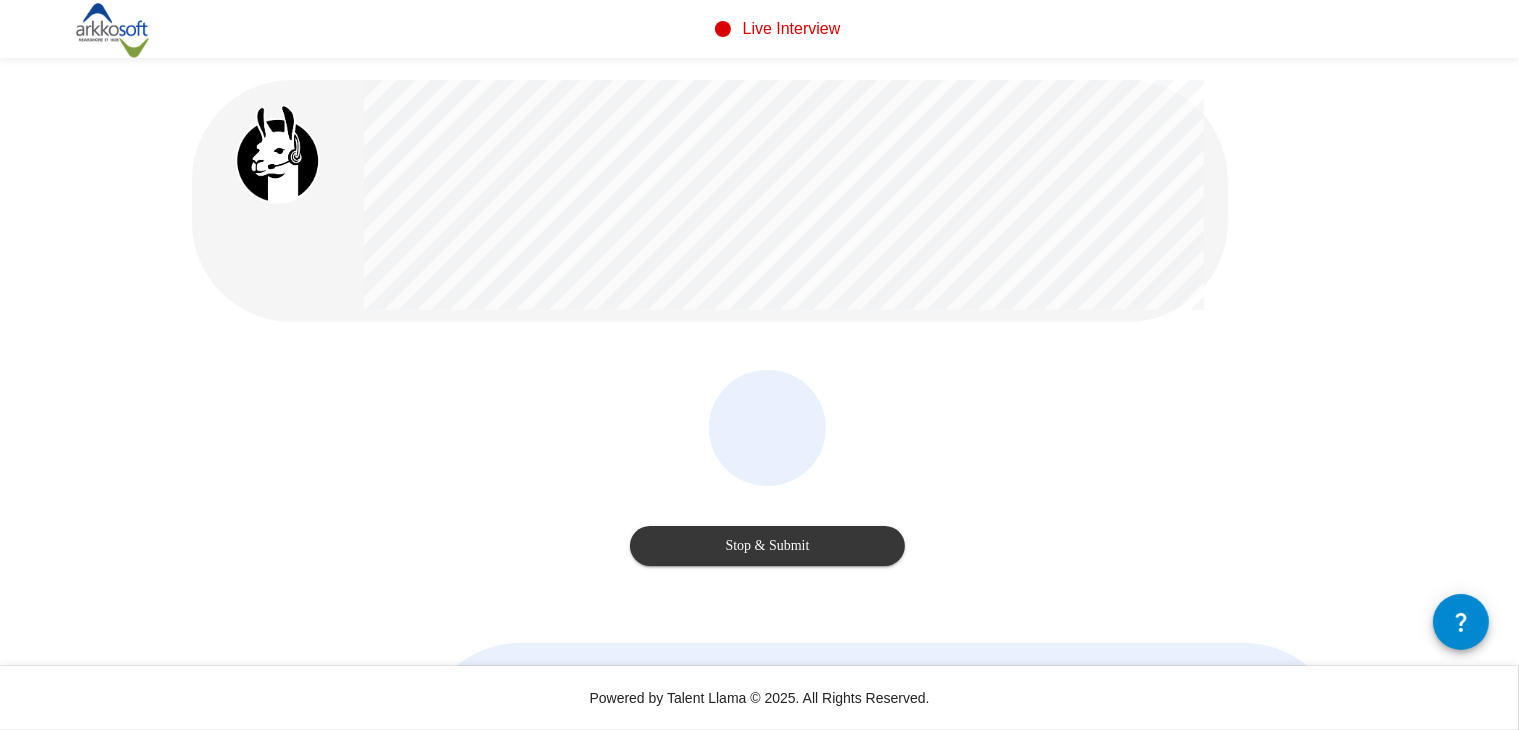 click on "Stop & Submit" at bounding box center (767, 546) 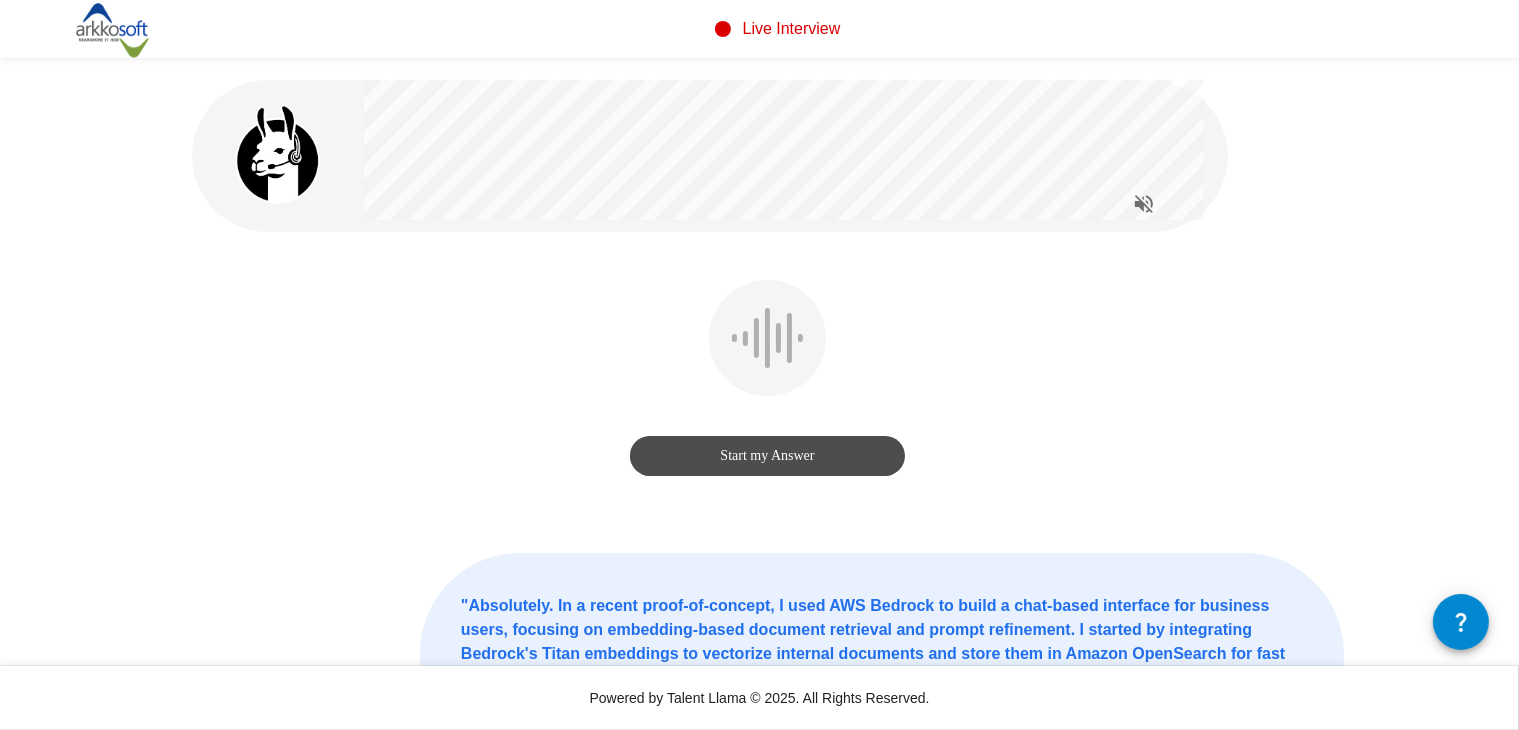 click on "Start my Answer" at bounding box center (767, 456) 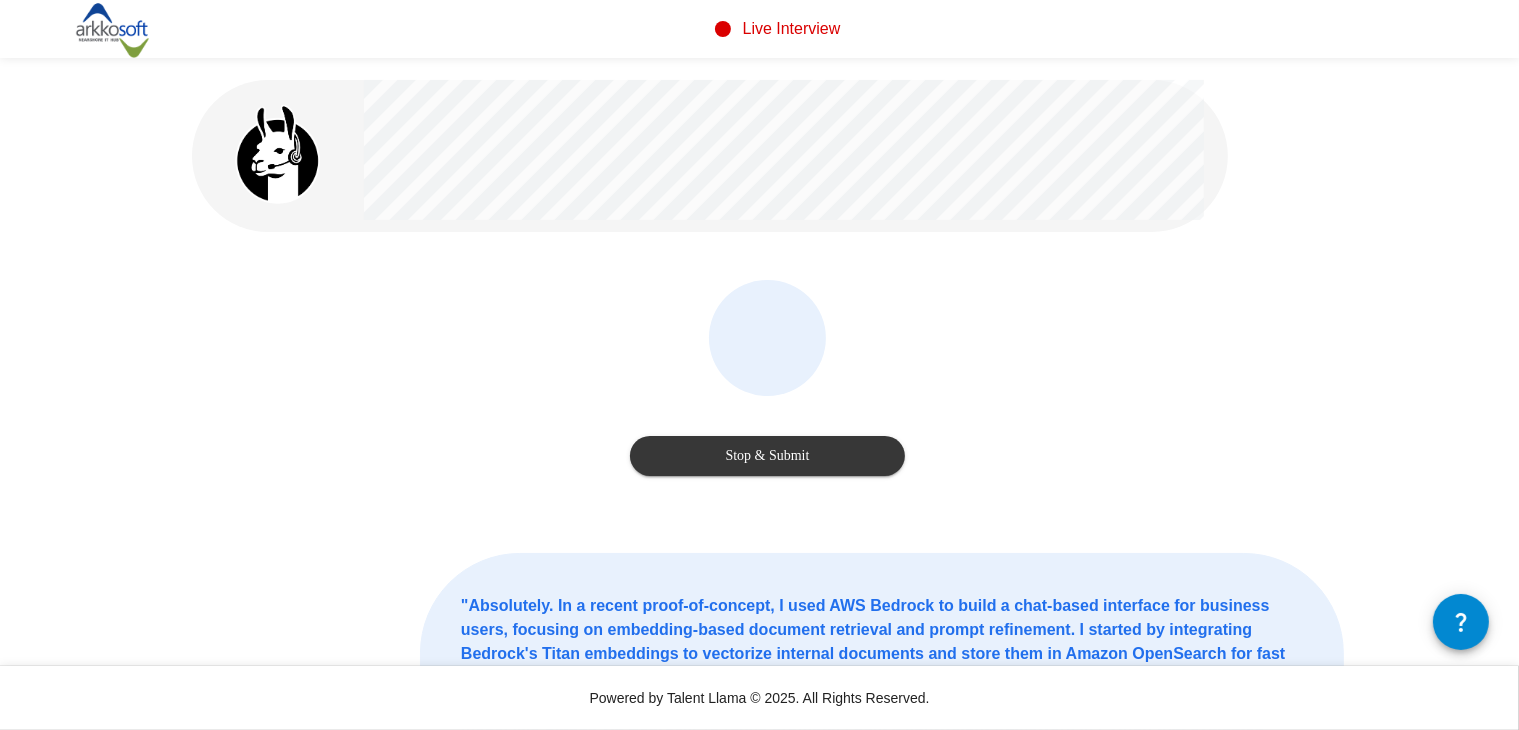 click on "Stop & Submit" at bounding box center [767, 456] 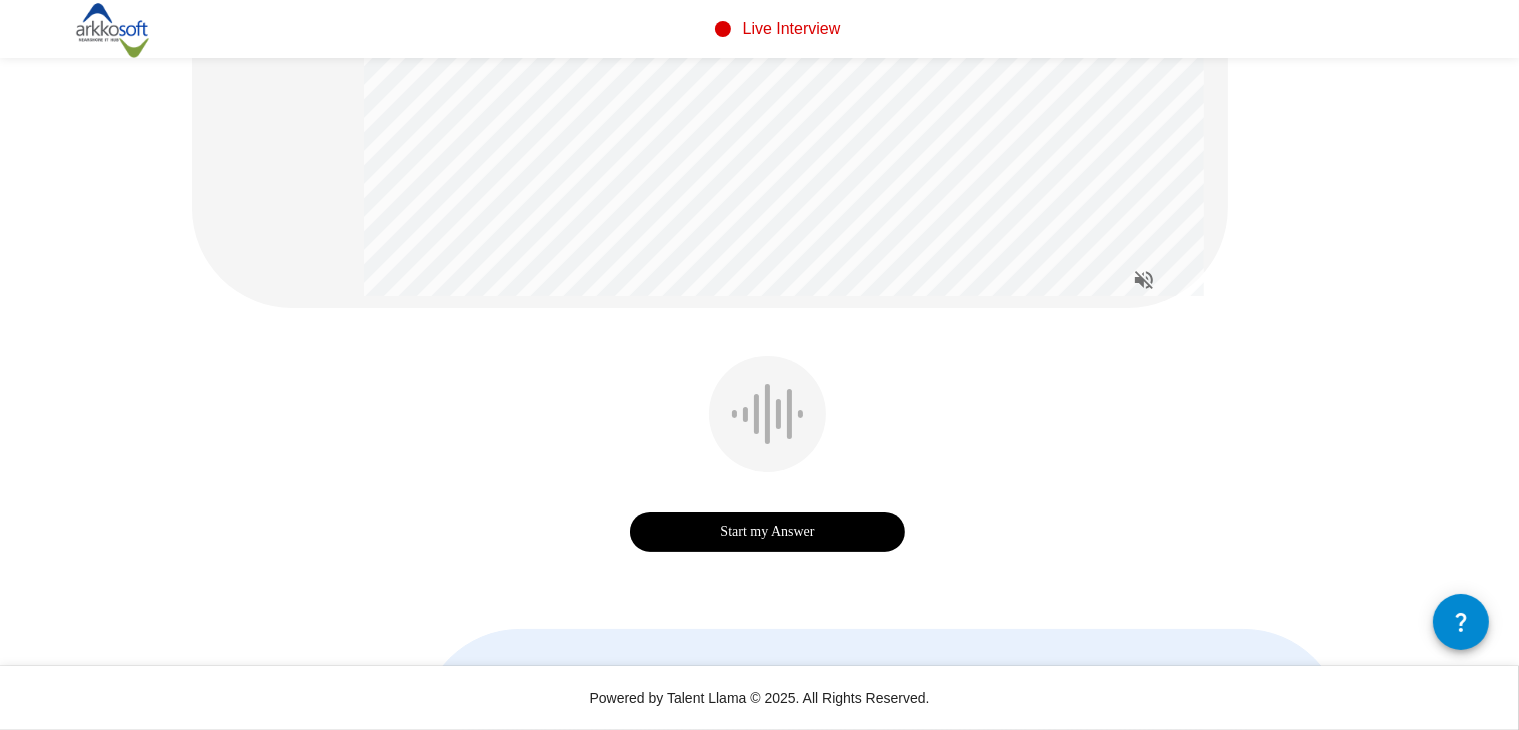 scroll, scrollTop: 346, scrollLeft: 0, axis: vertical 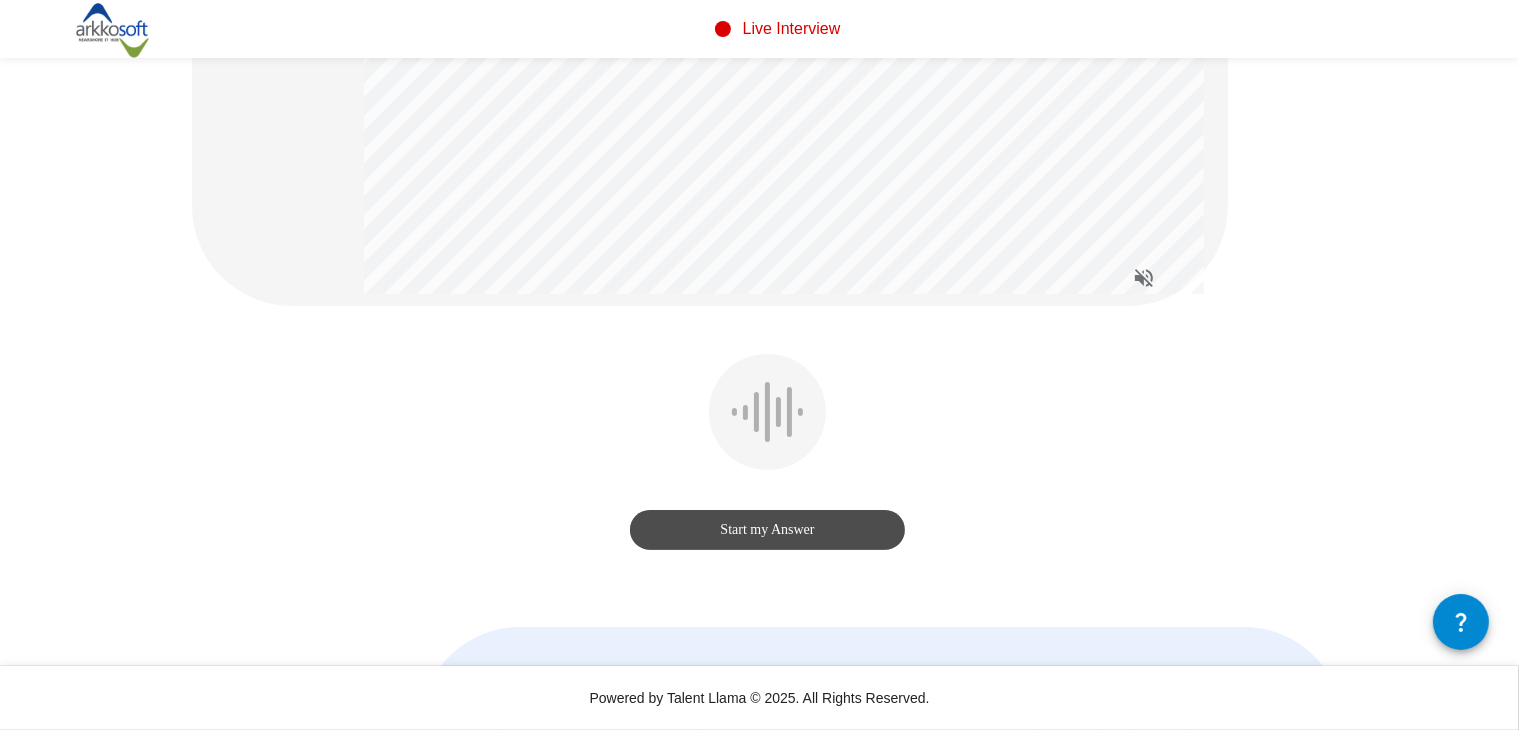 click on "Start my Answer" at bounding box center (767, 530) 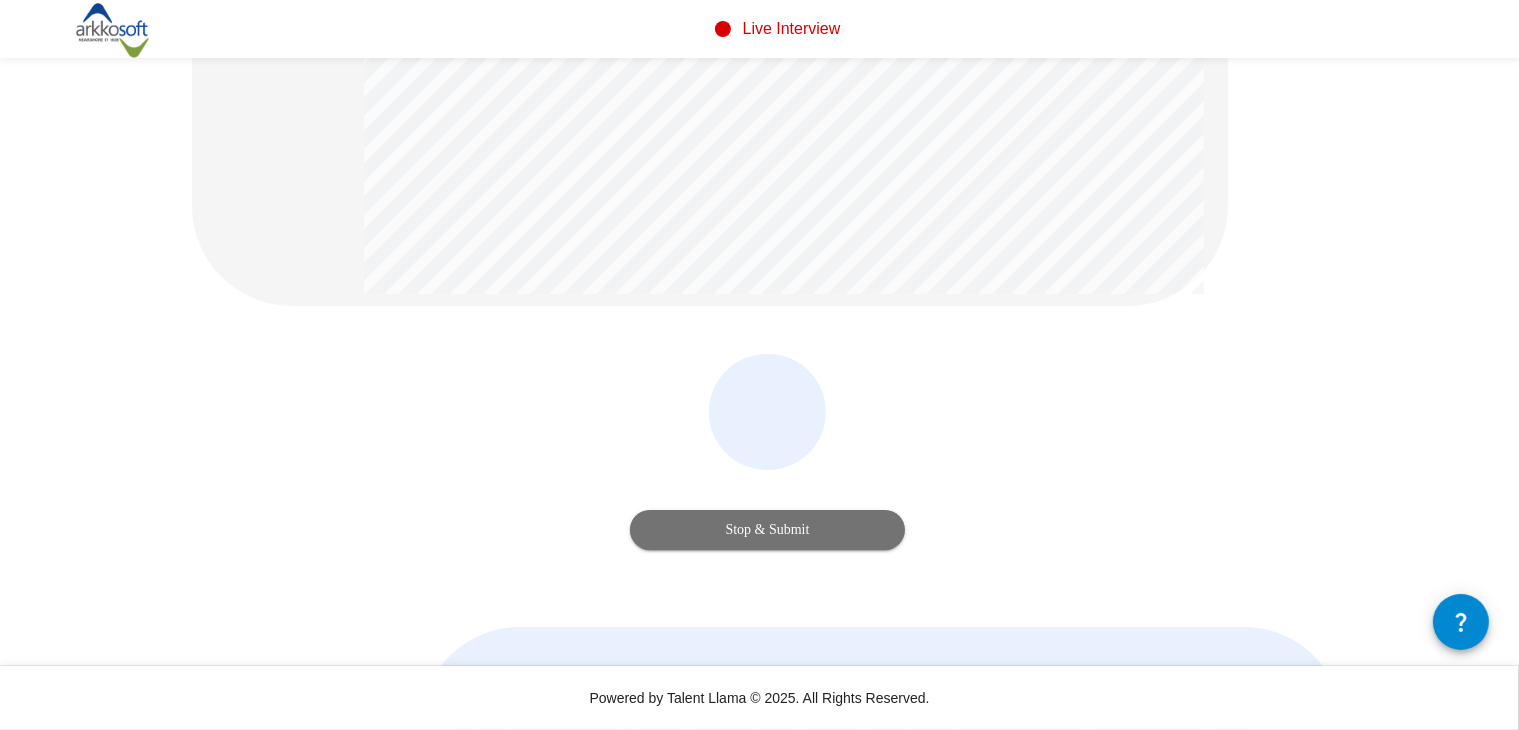 click on "Stop & Submit" at bounding box center (767, 530) 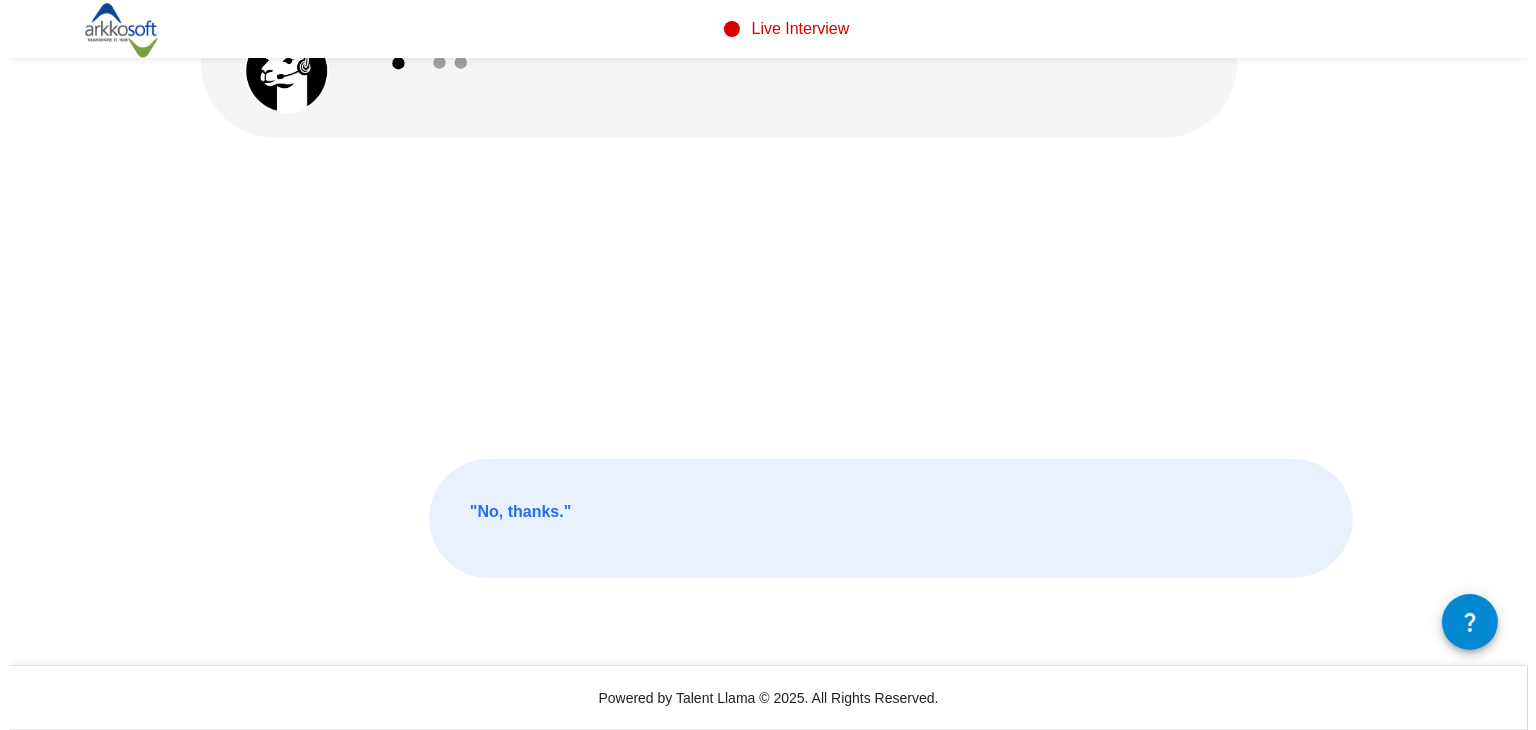 scroll, scrollTop: 0, scrollLeft: 0, axis: both 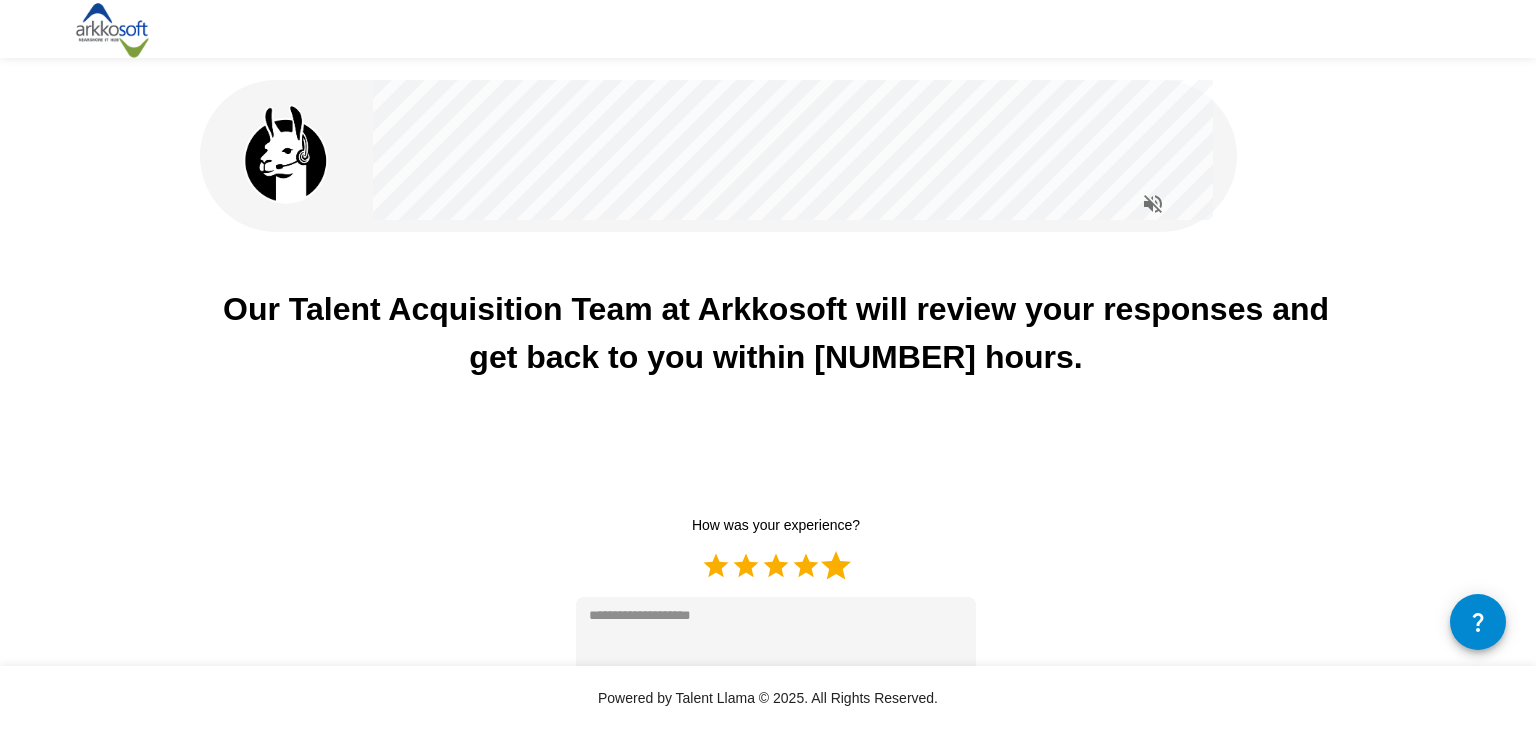 click on "5 Stars" at bounding box center (836, 566) 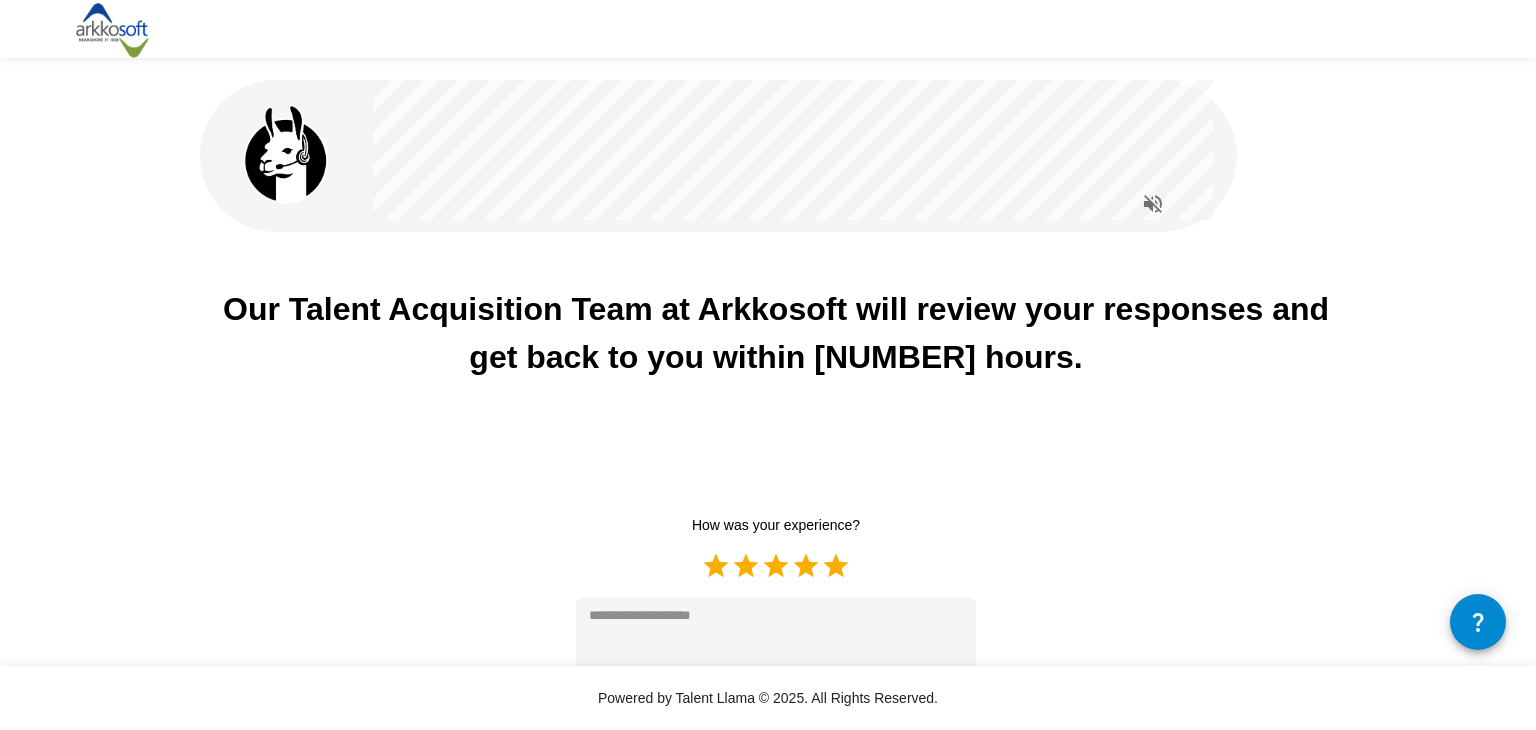 click on "Submit" at bounding box center [776, 729] 